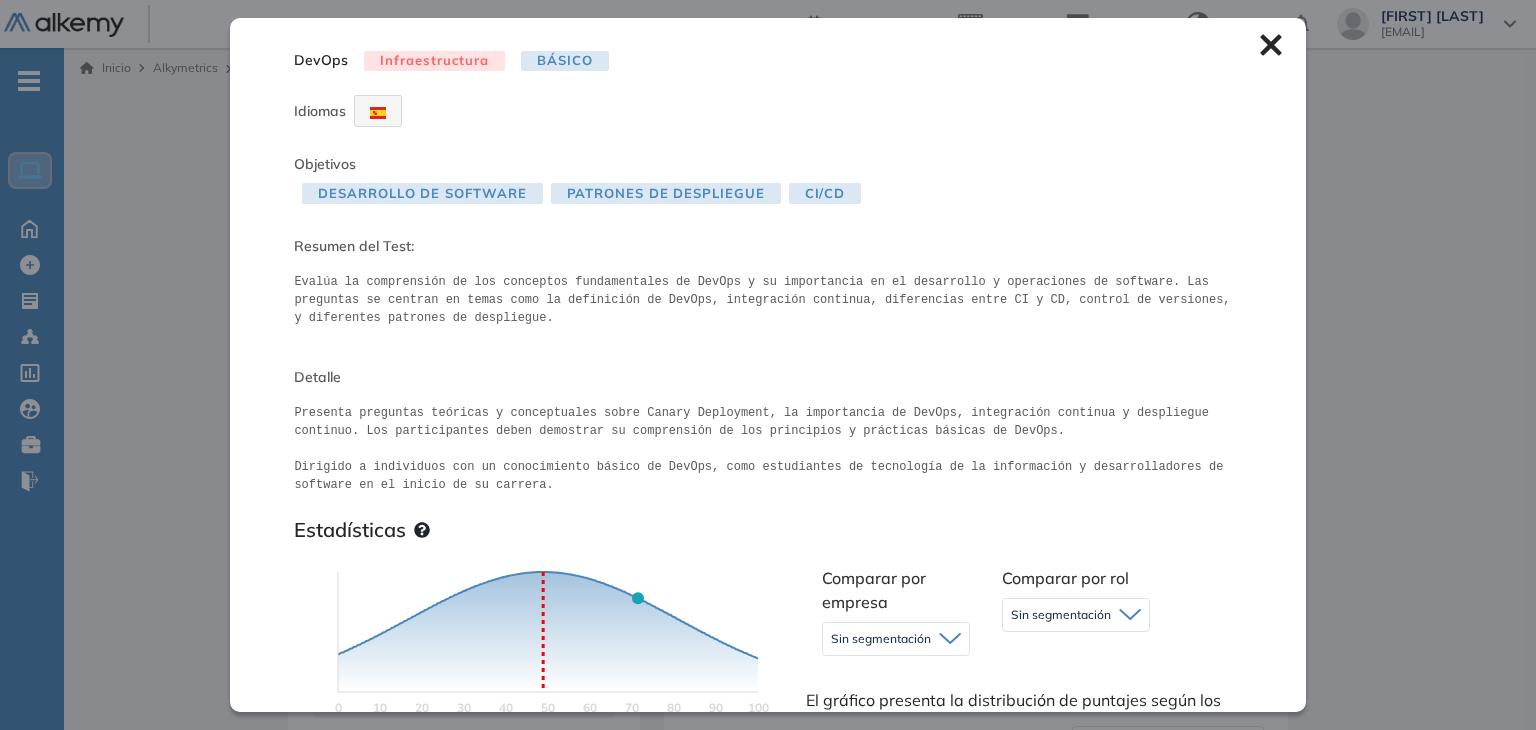 scroll, scrollTop: 1000, scrollLeft: 0, axis: vertical 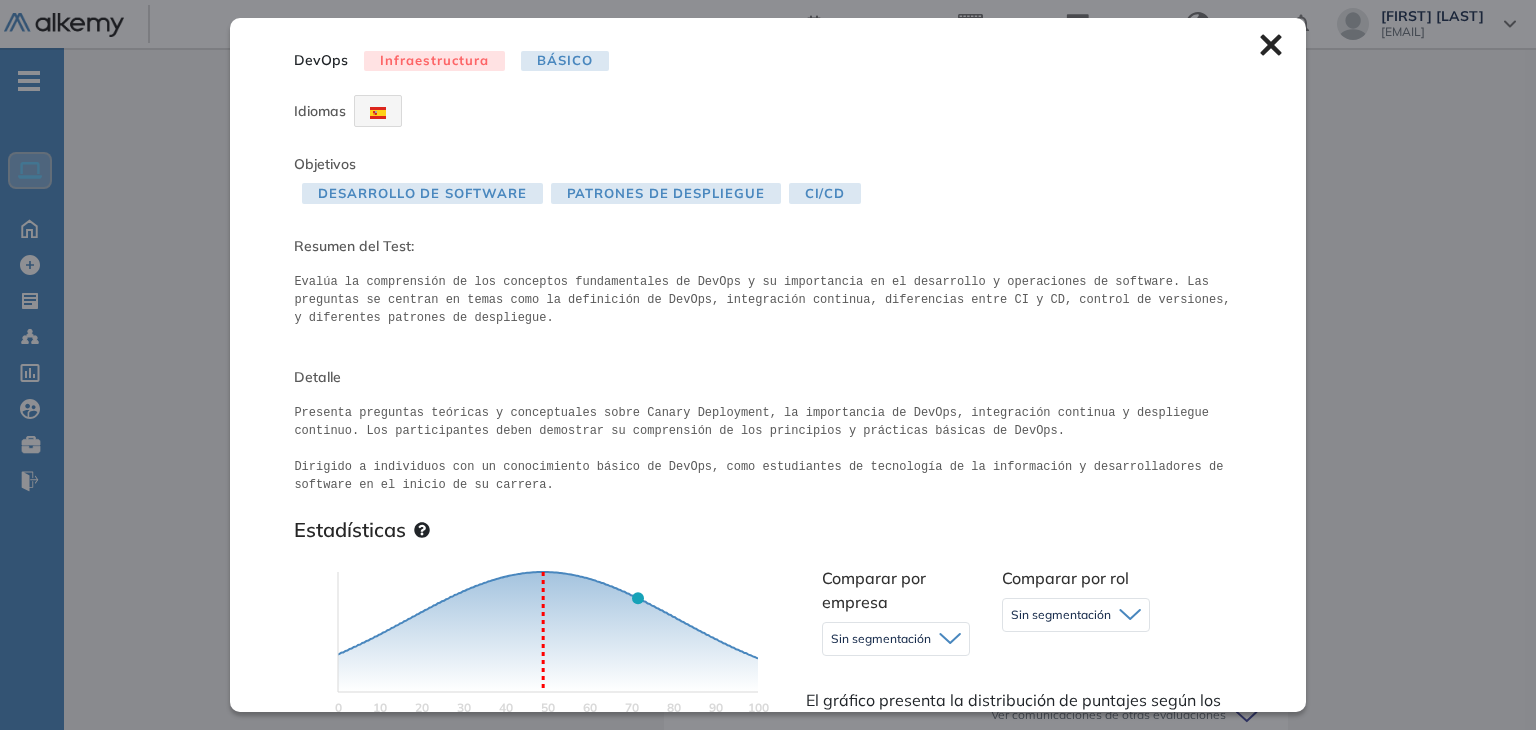 drag, startPoint x: 1264, startPoint y: 54, endPoint x: 797, endPoint y: 52, distance: 467.00427 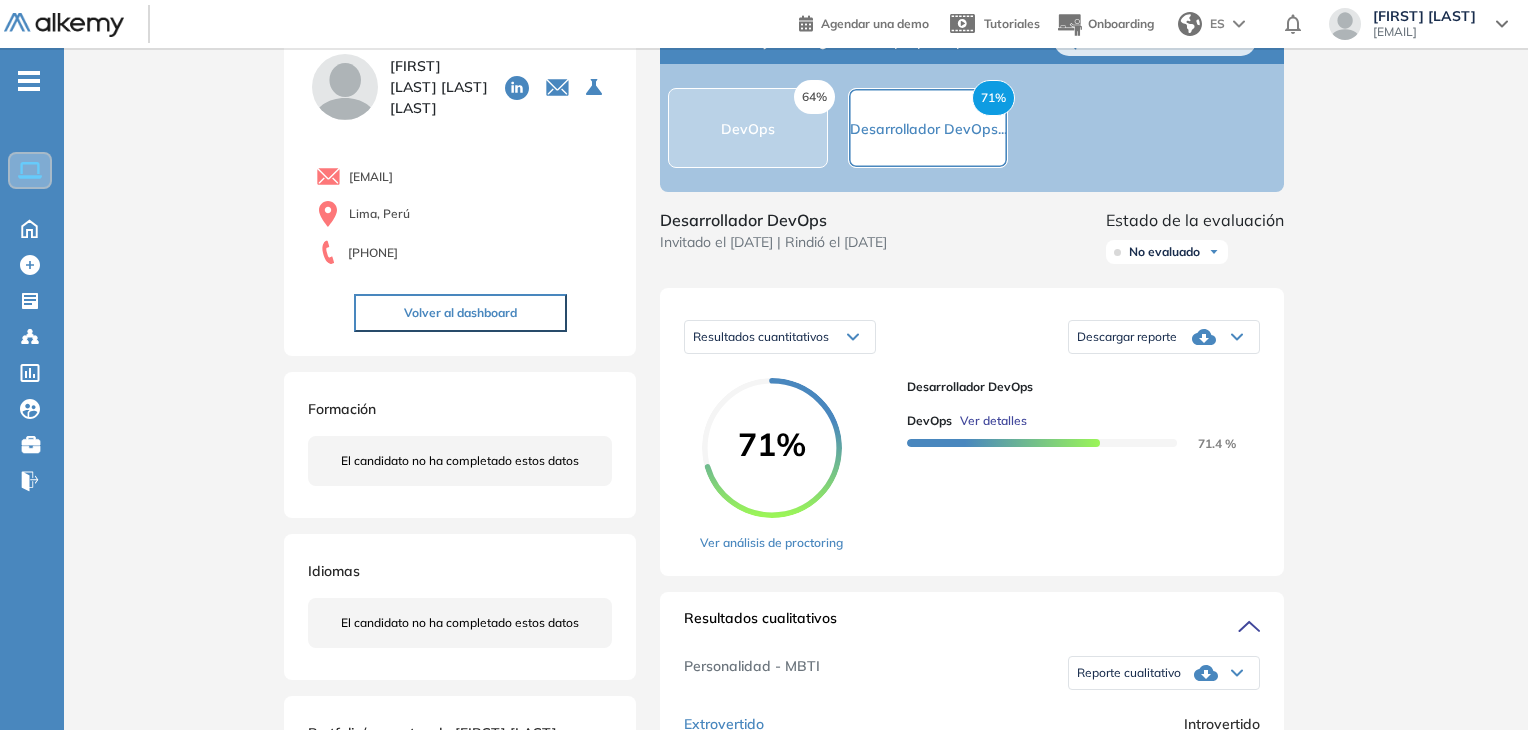 scroll, scrollTop: 0, scrollLeft: 0, axis: both 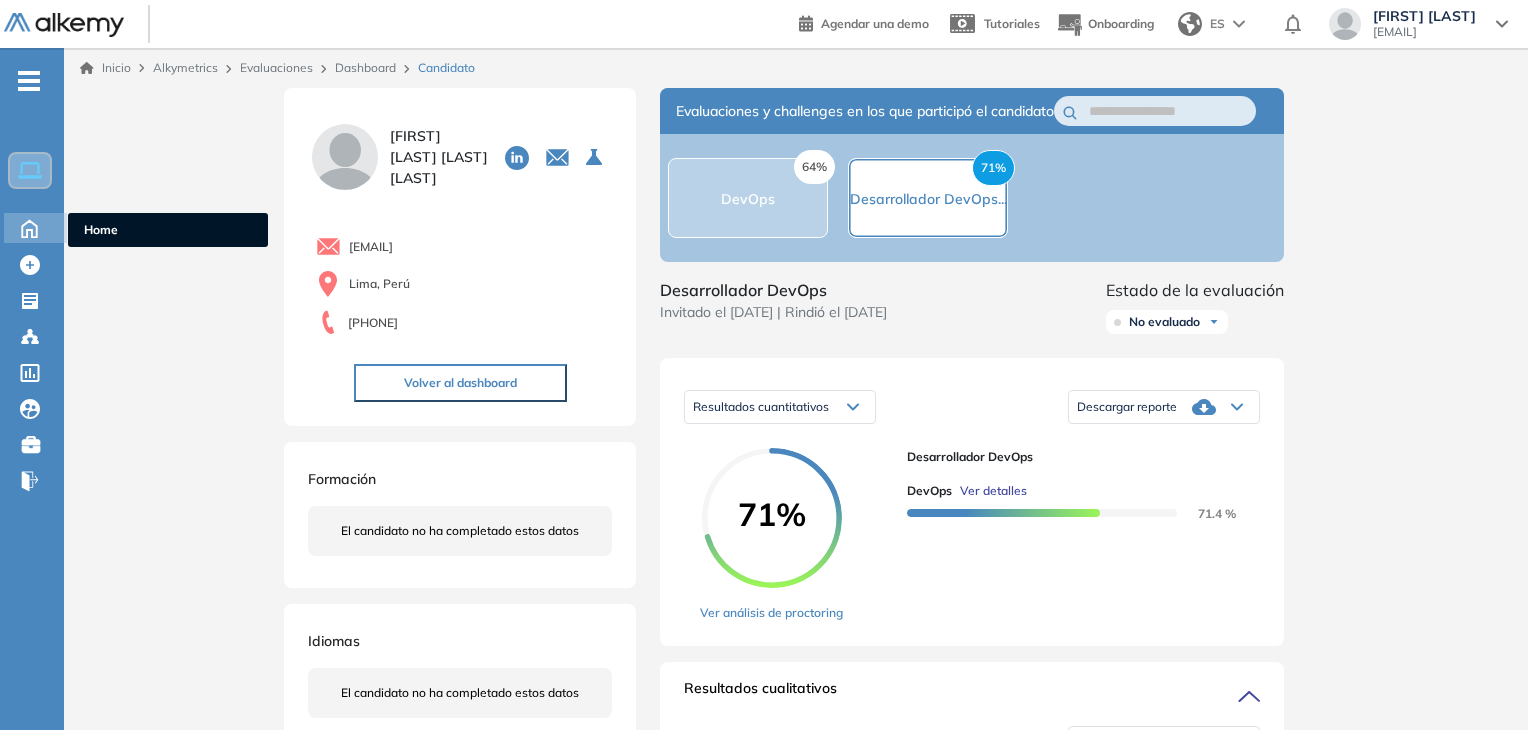 click 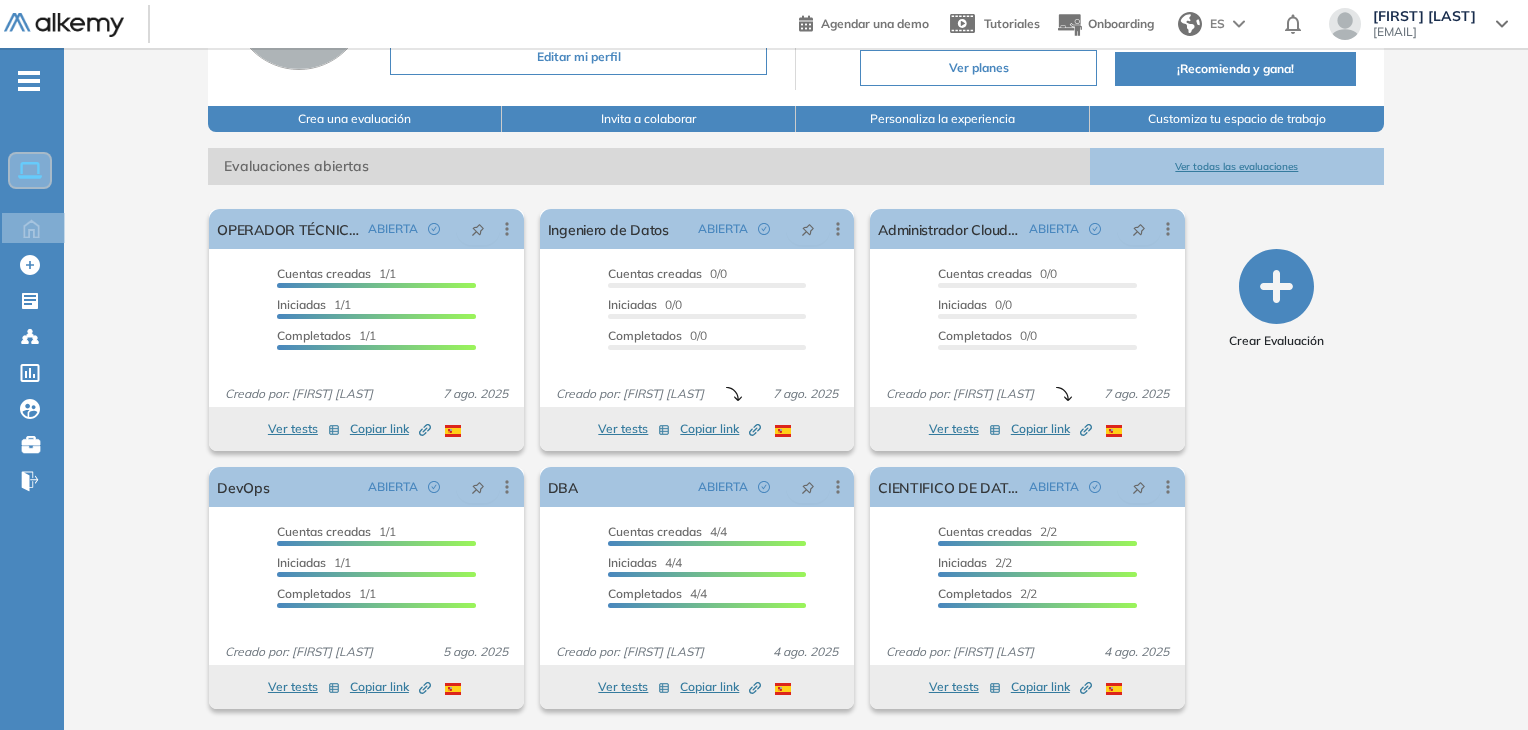 click on "Ver todas las evaluaciones" at bounding box center (1237, 166) 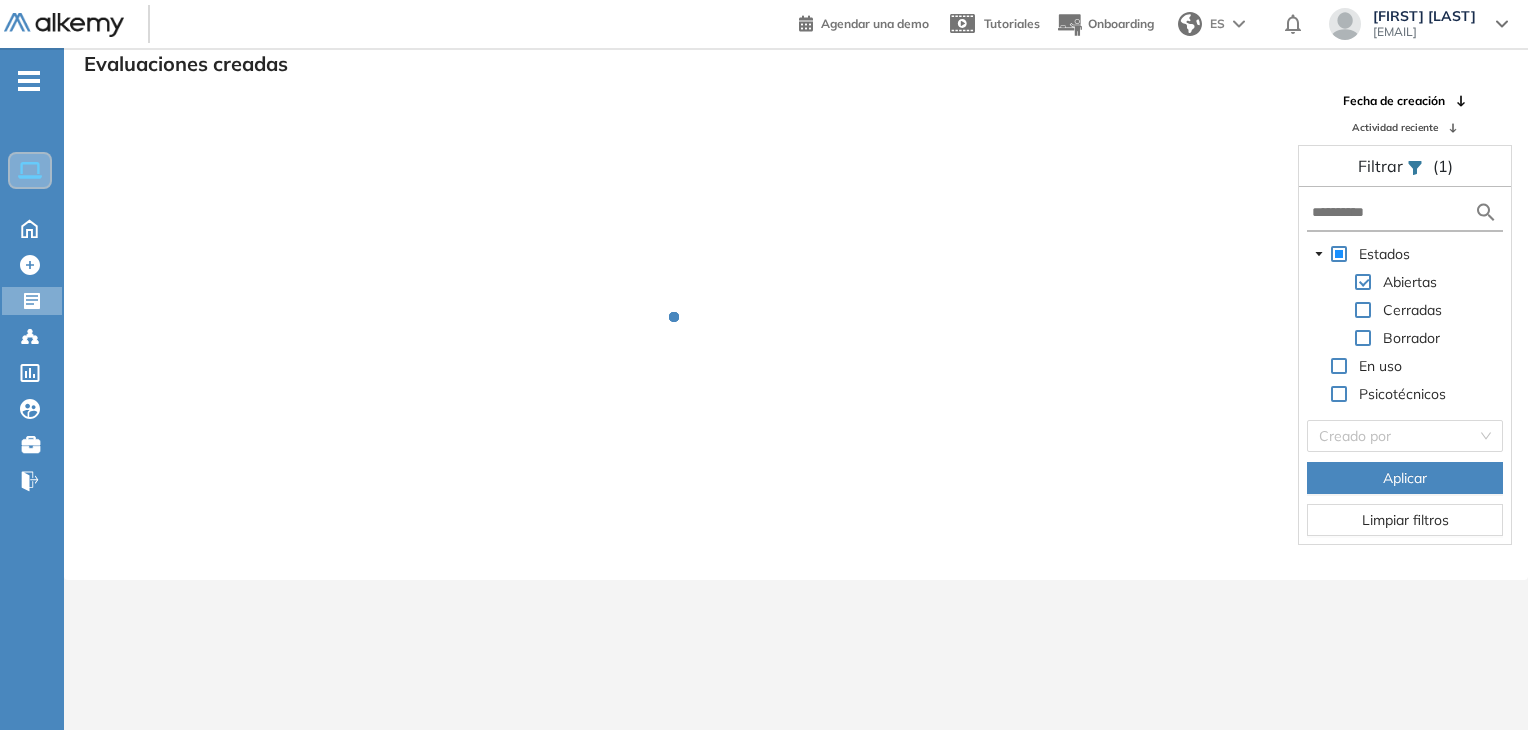 click at bounding box center [1405, 213] 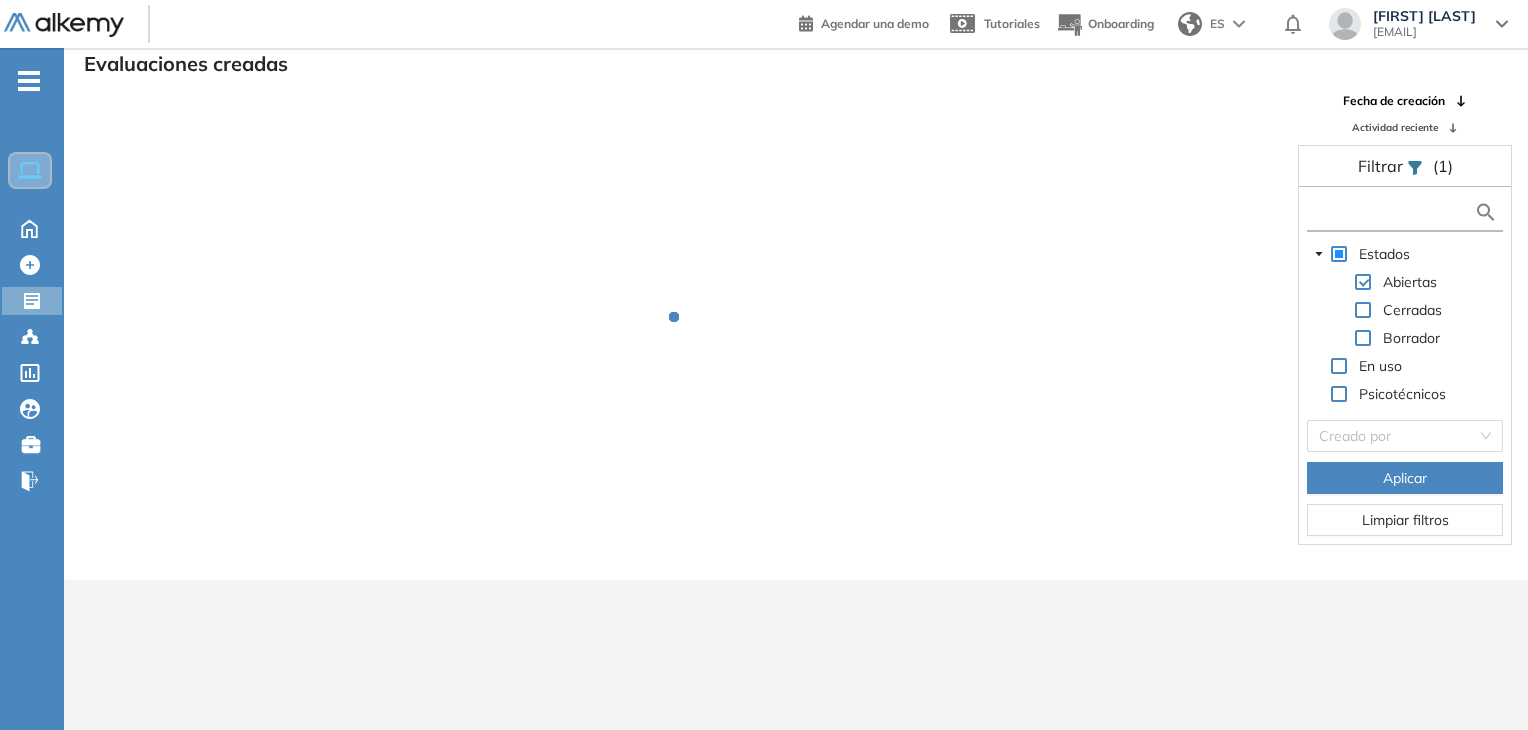 click at bounding box center (1393, 212) 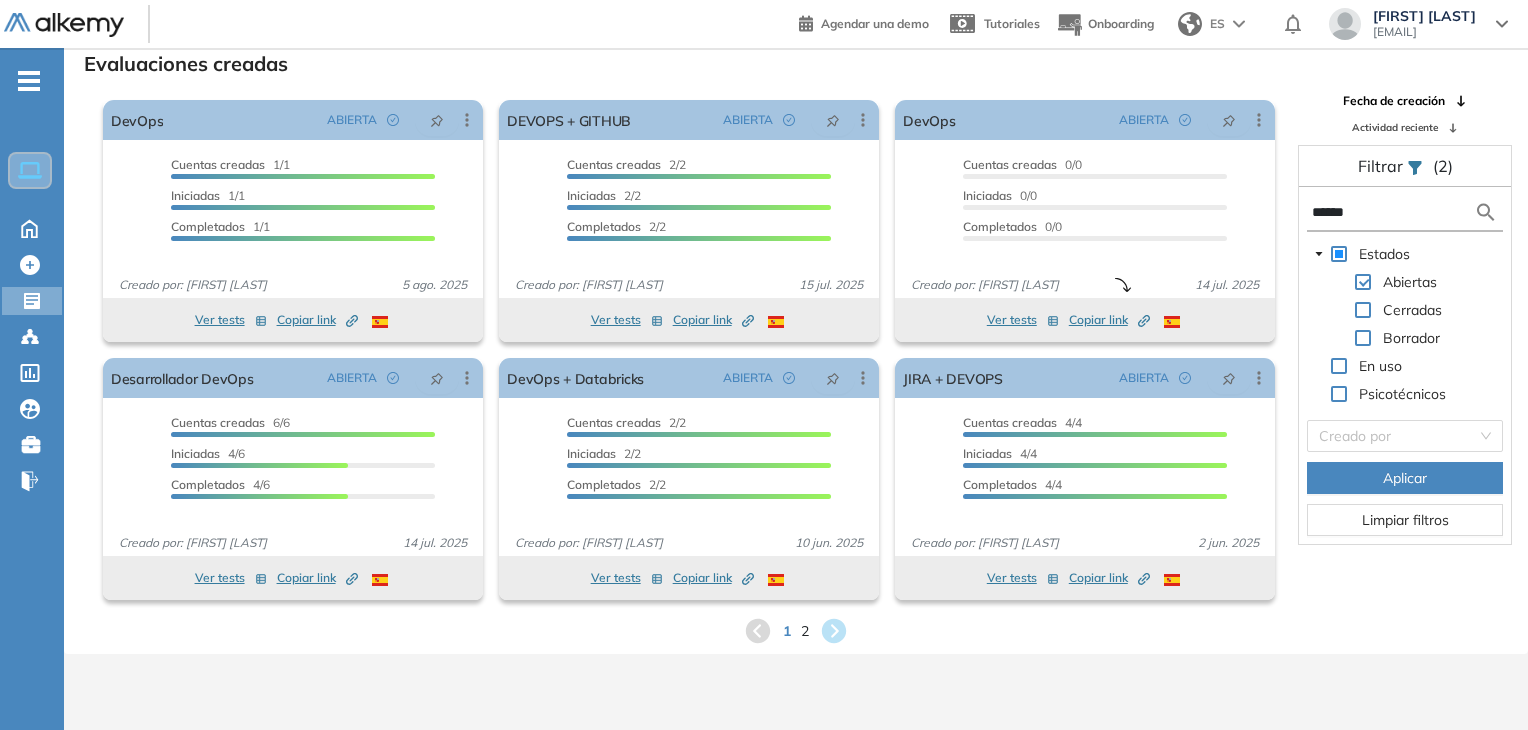 type on "******" 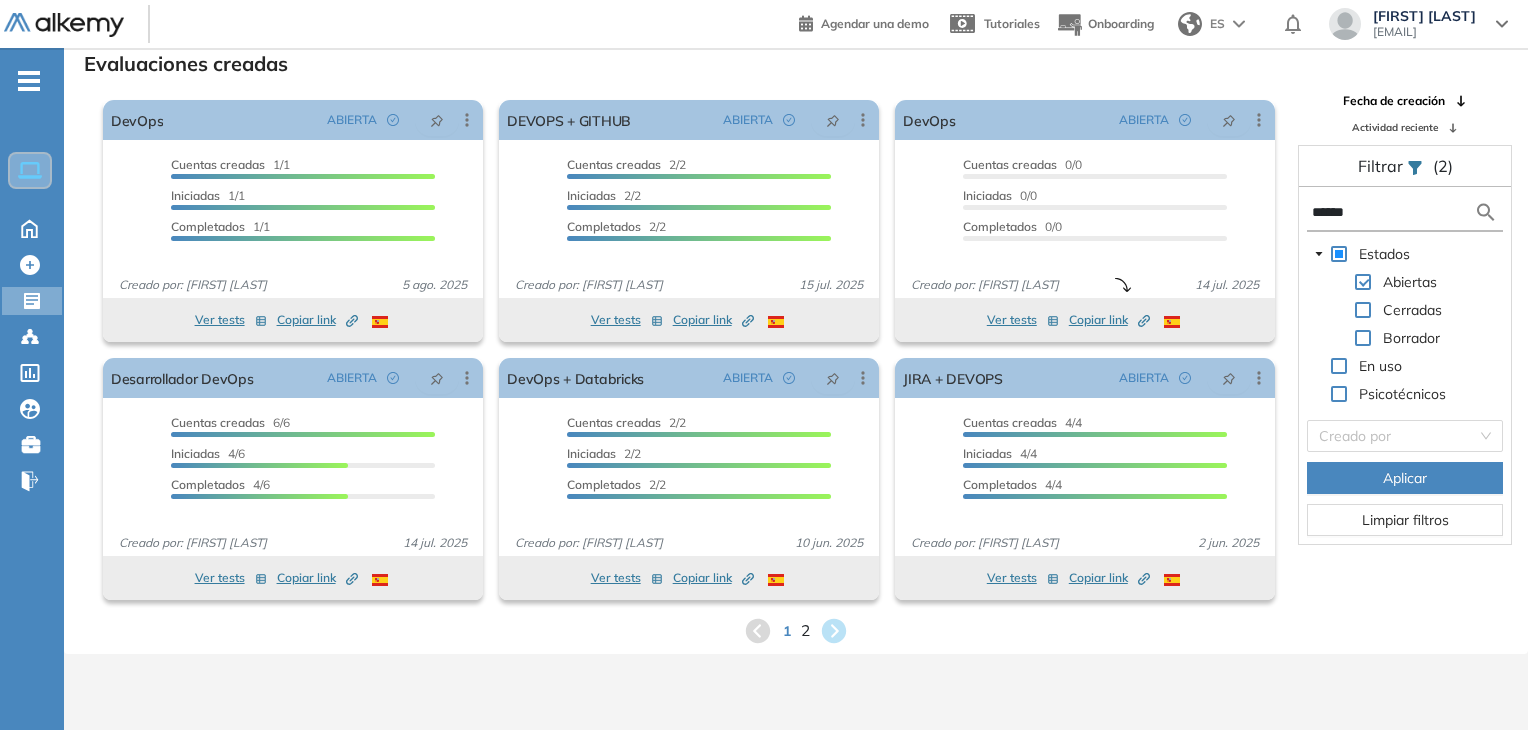 click on "2" at bounding box center [805, 630] 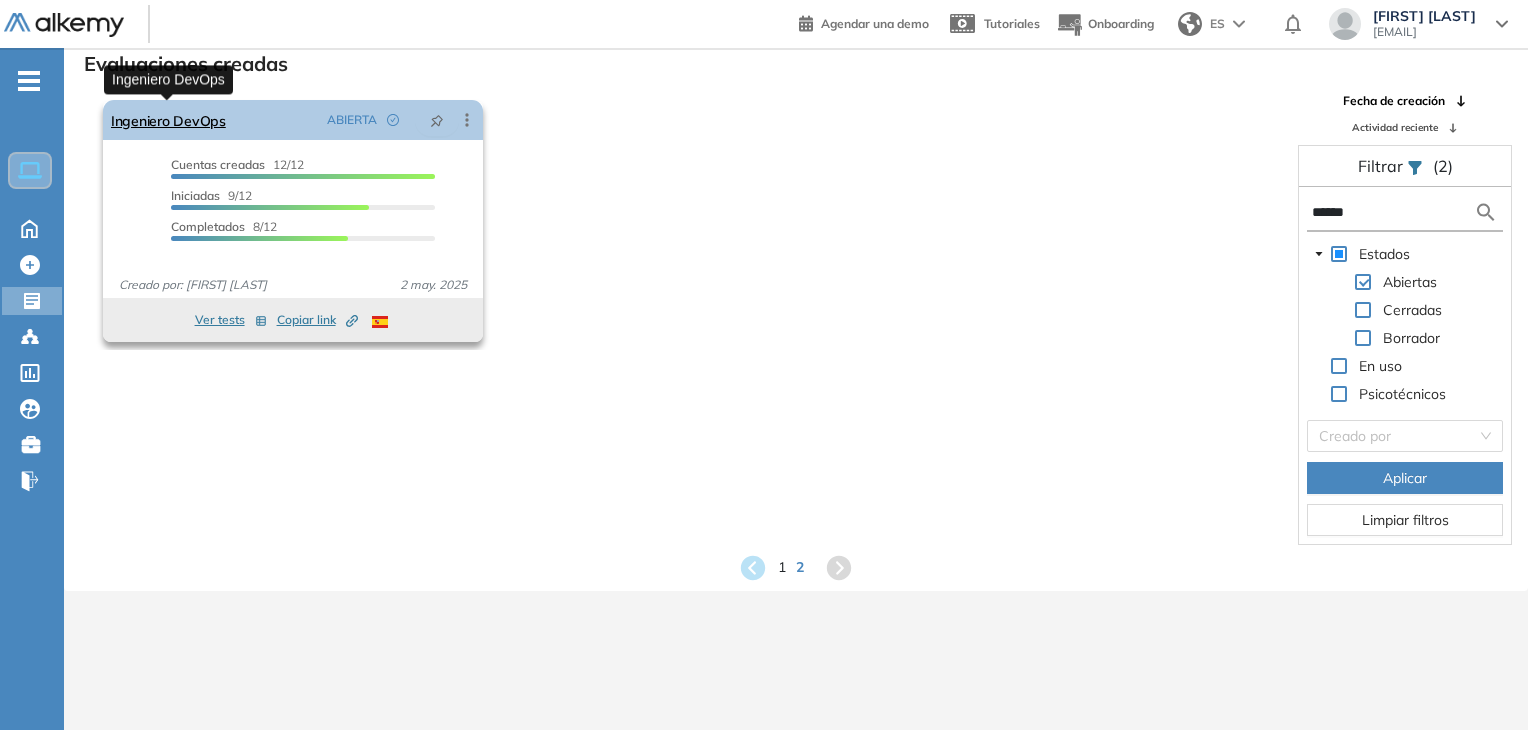 click on "Ingeniero DevOps" at bounding box center (168, 120) 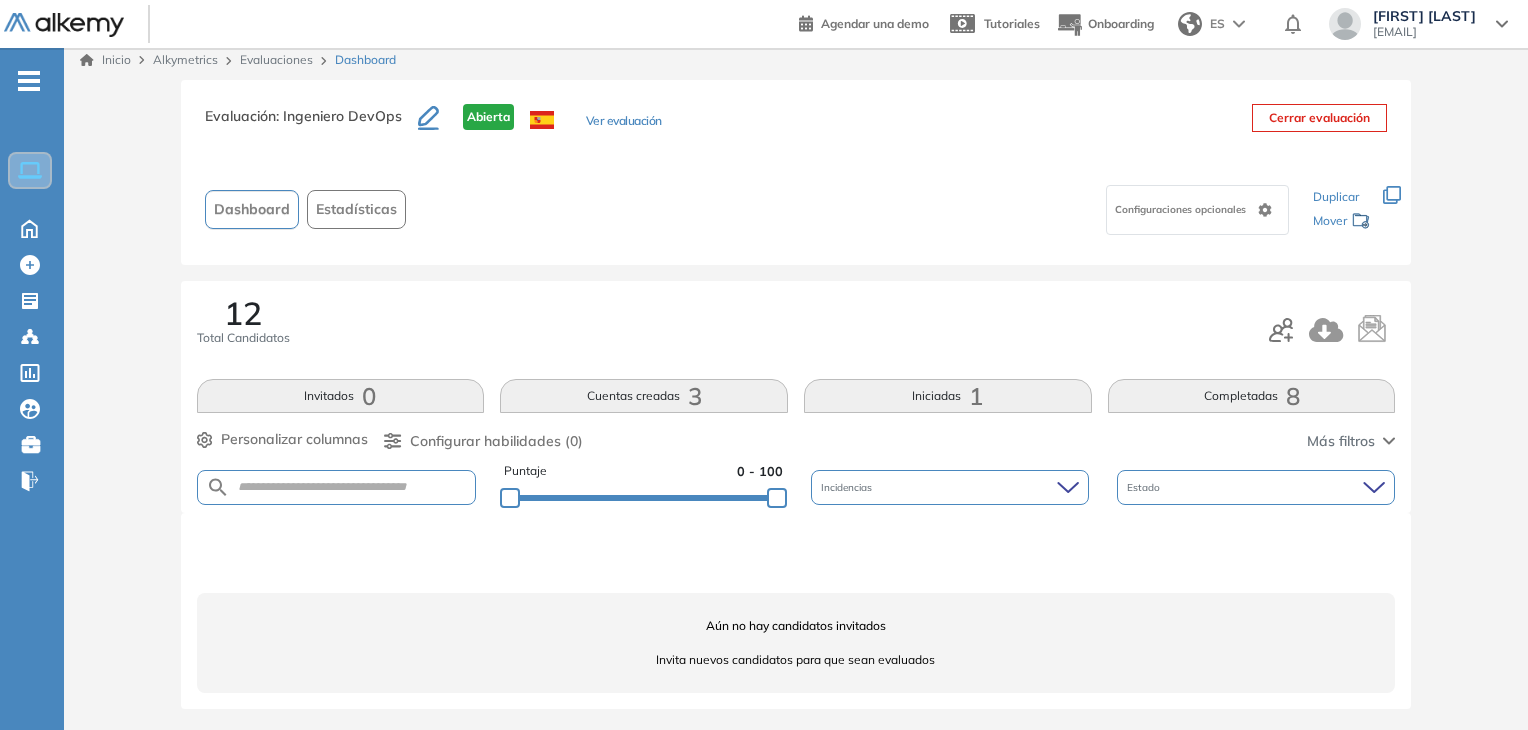 scroll, scrollTop: 10, scrollLeft: 0, axis: vertical 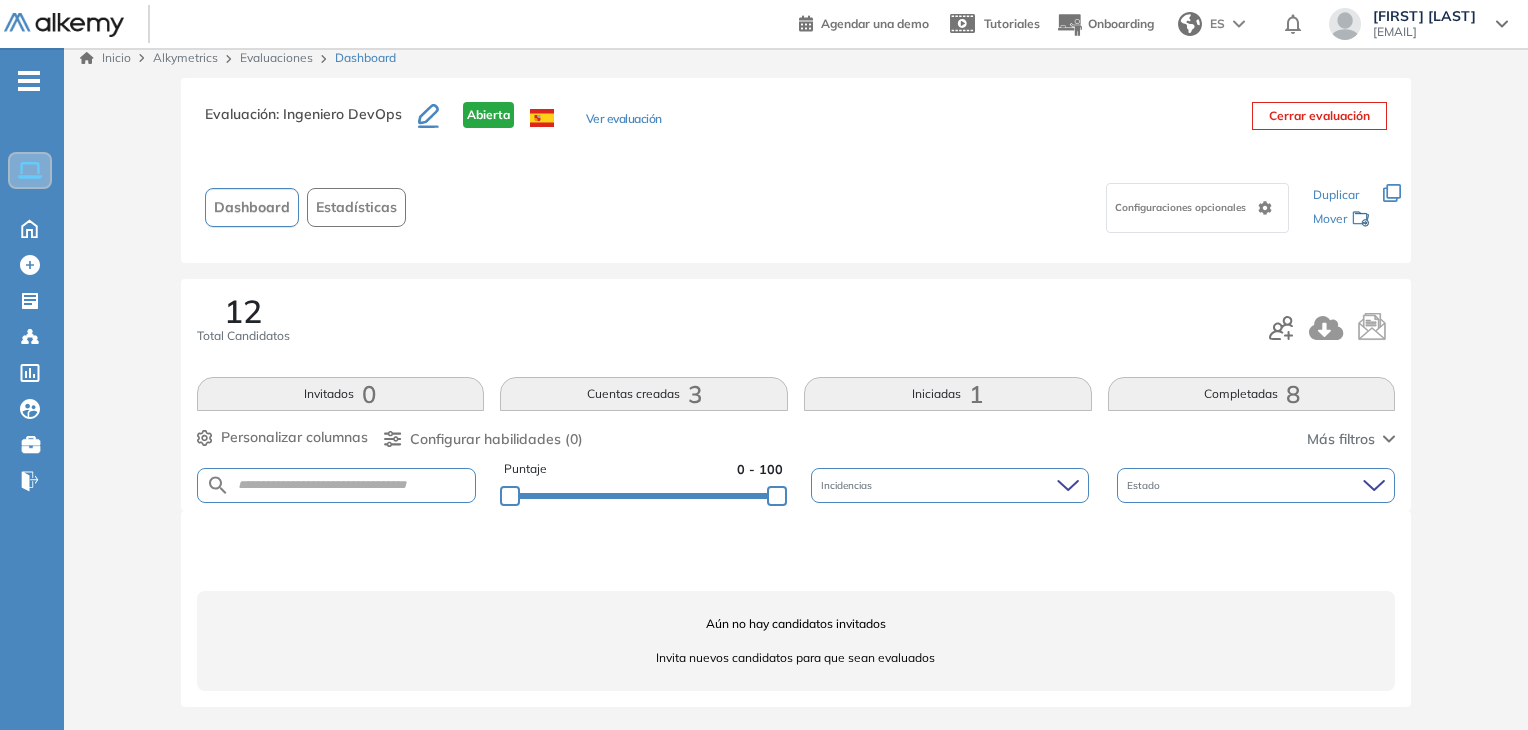 click on "Cuentas creadas 3" at bounding box center [644, 394] 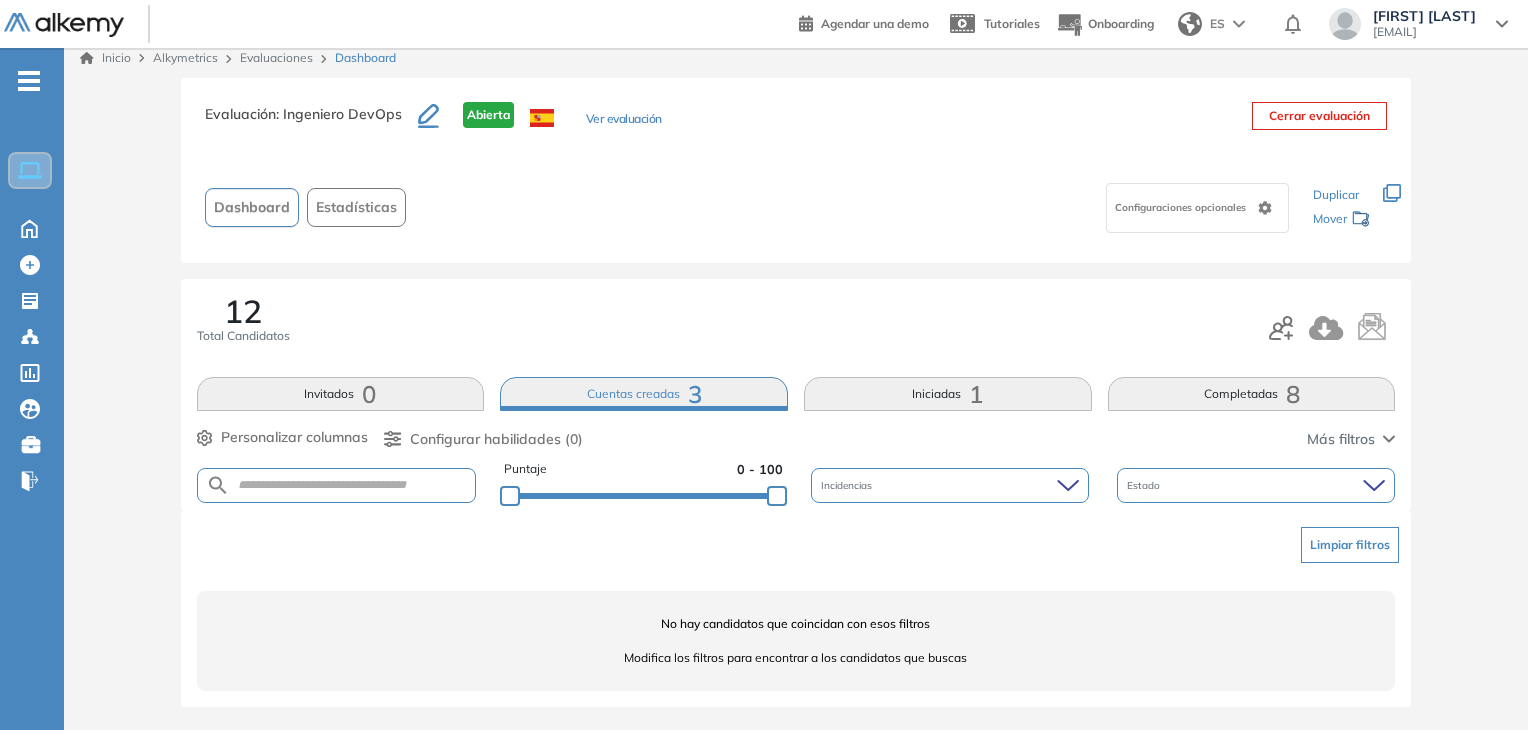 click on "8" at bounding box center (1293, 394) 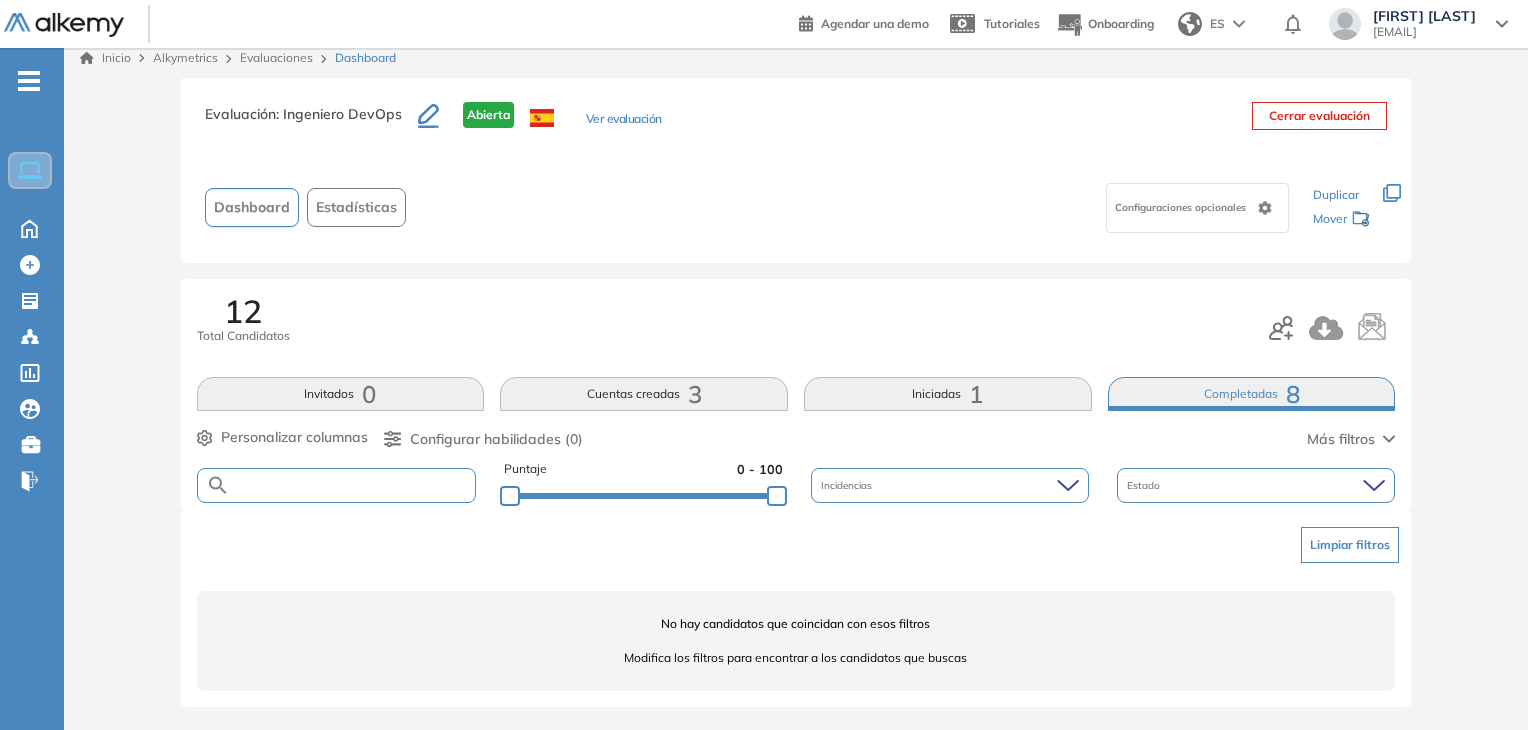 click at bounding box center [353, 485] 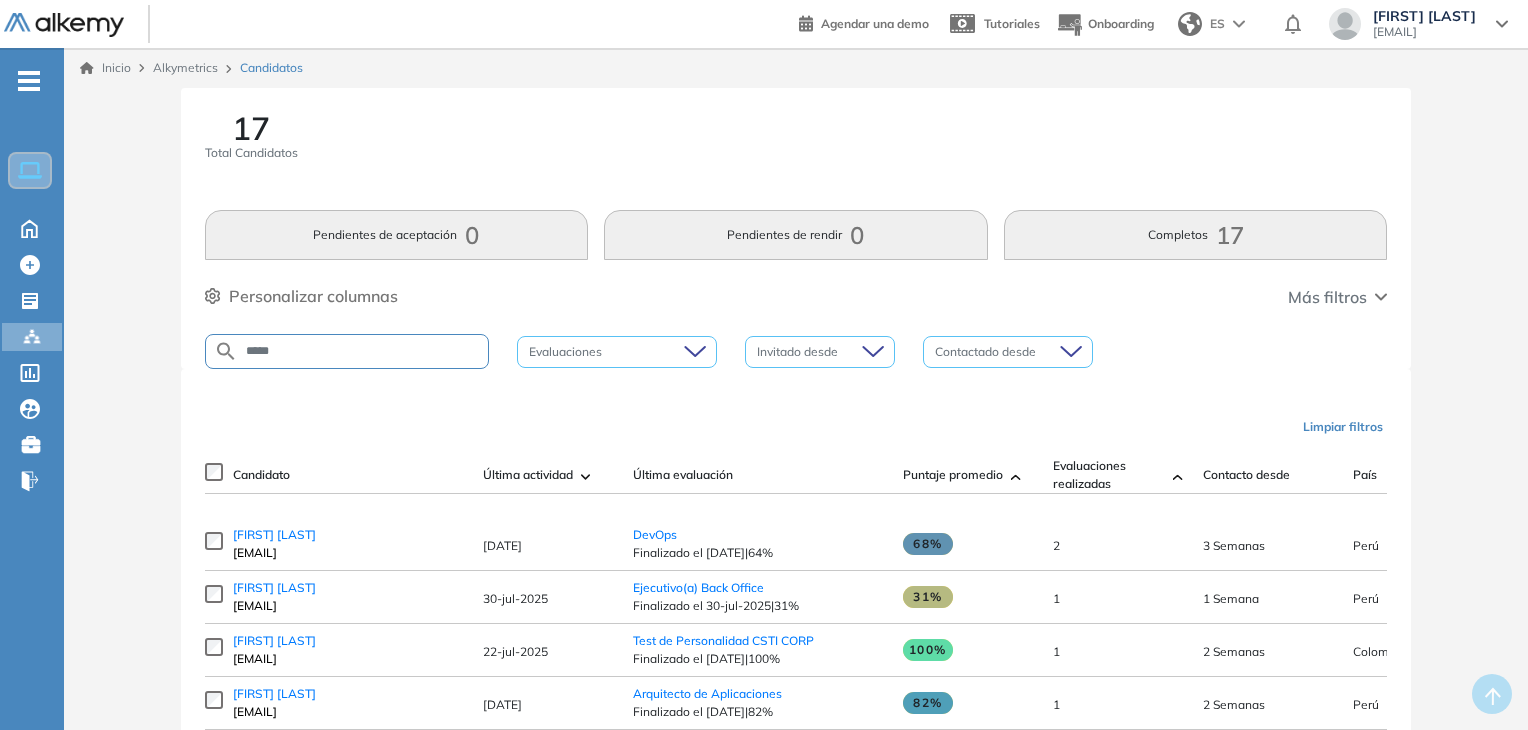 scroll, scrollTop: 100, scrollLeft: 0, axis: vertical 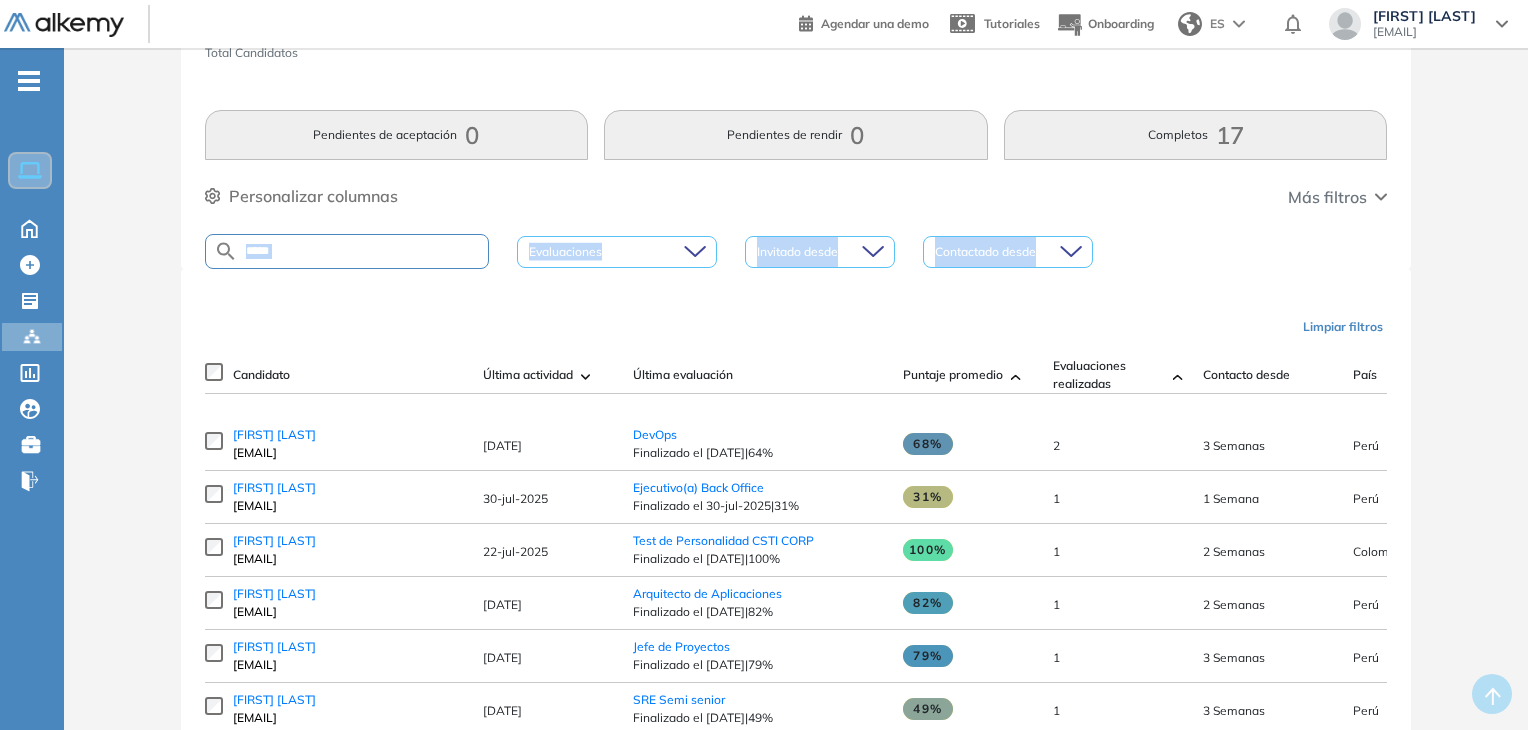 drag, startPoint x: 333, startPoint y: 270, endPoint x: 258, endPoint y: 273, distance: 75.059975 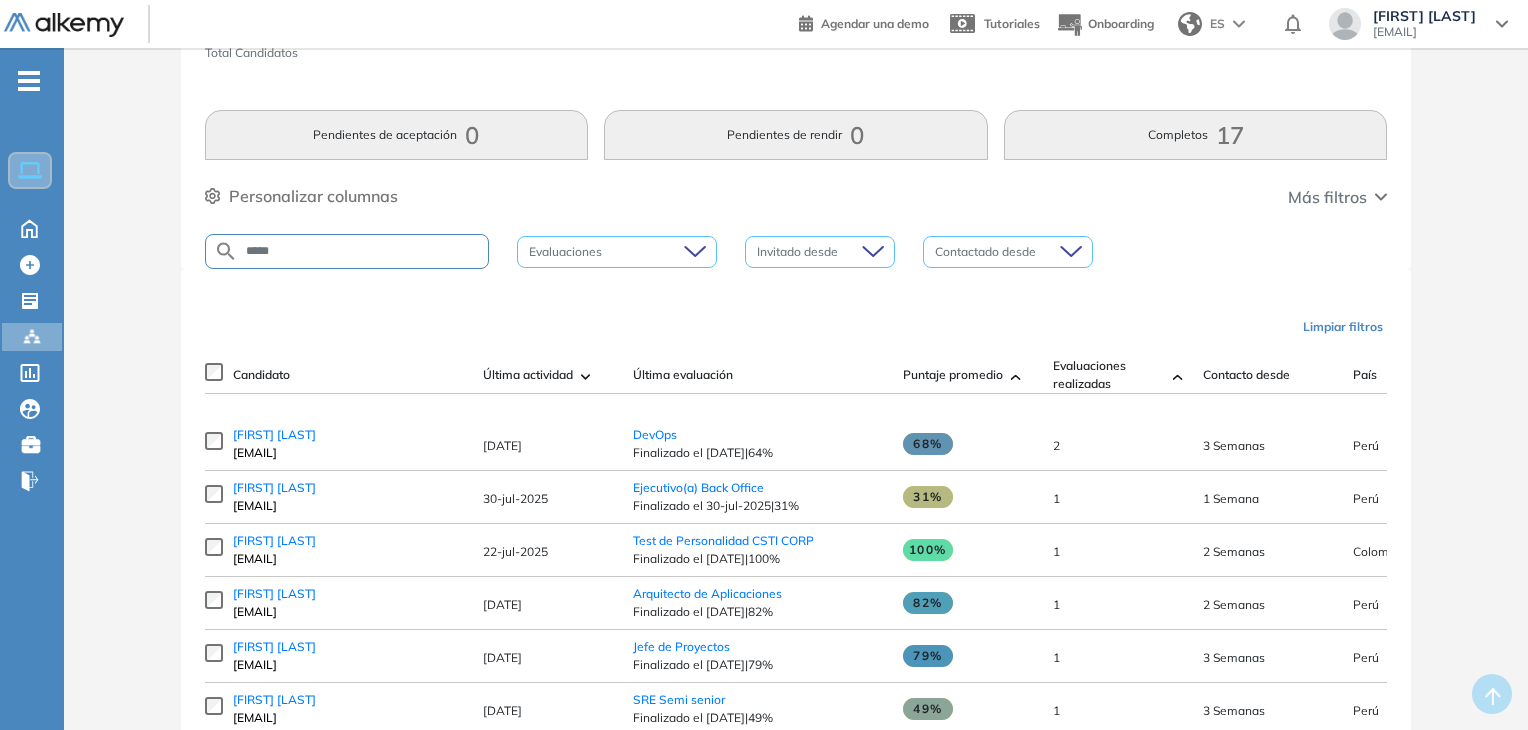 click on "*****" at bounding box center [363, 251] 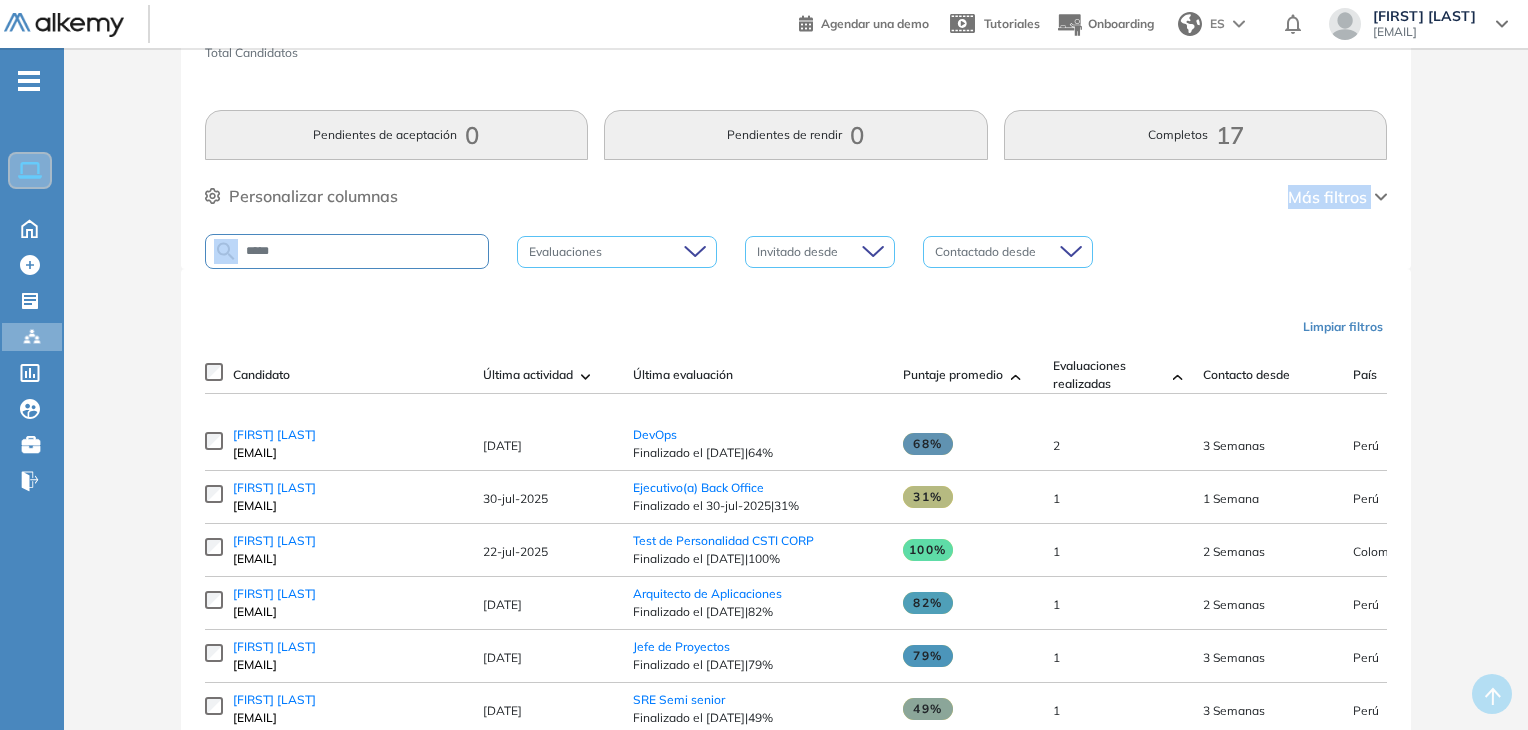 drag, startPoint x: 254, startPoint y: 209, endPoint x: 236, endPoint y: 205, distance: 18.439089 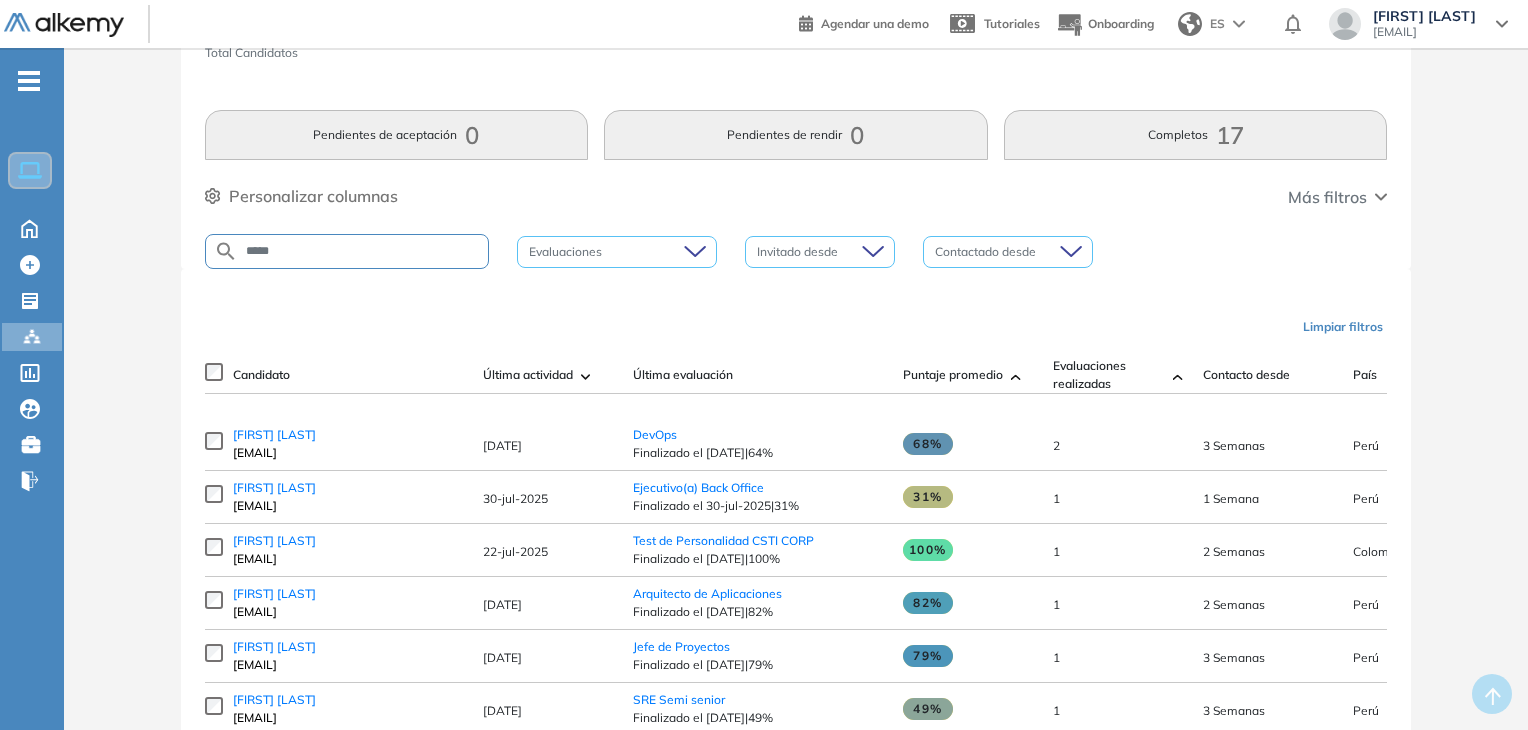 click on "17 Total Candidatos Pendientes de aceptación 0 Pendientes de rendir 0 Completos 17   Personalizar columnas Personalizar columnas Candidato Fijar columna Última actividad Fijar columna Última evaluación Fijar columna Último correo Puntaje promedio Fijar columna Evaluaciones realizadas Fijar columna Contacto desde Fijar columna País Fijar columna Provincia Fijar columna Acciones Fijar columna Cancelar Aplicar Más filtros *****   Evaluaciones Invitado desde Contactado desde" at bounding box center (796, 128) 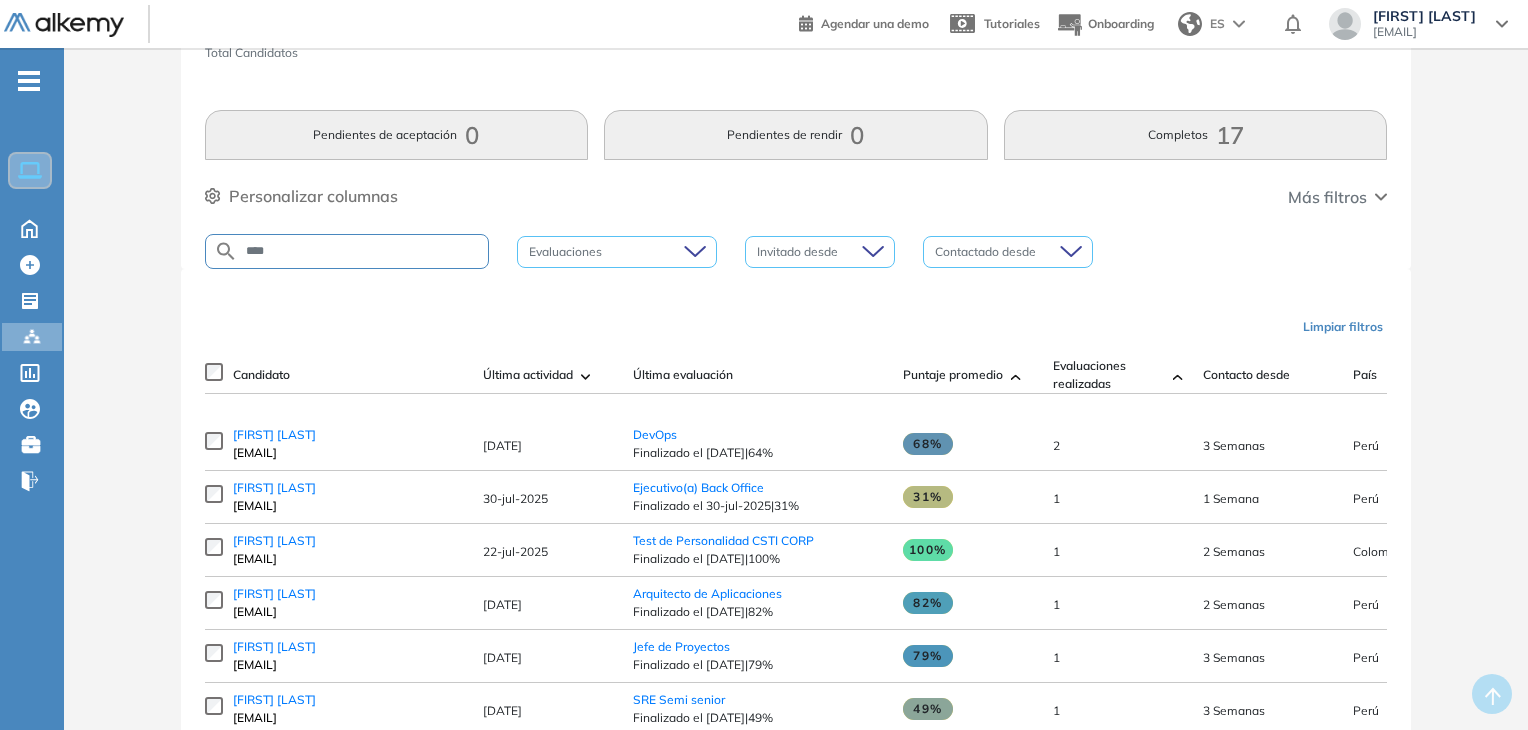 type on "****" 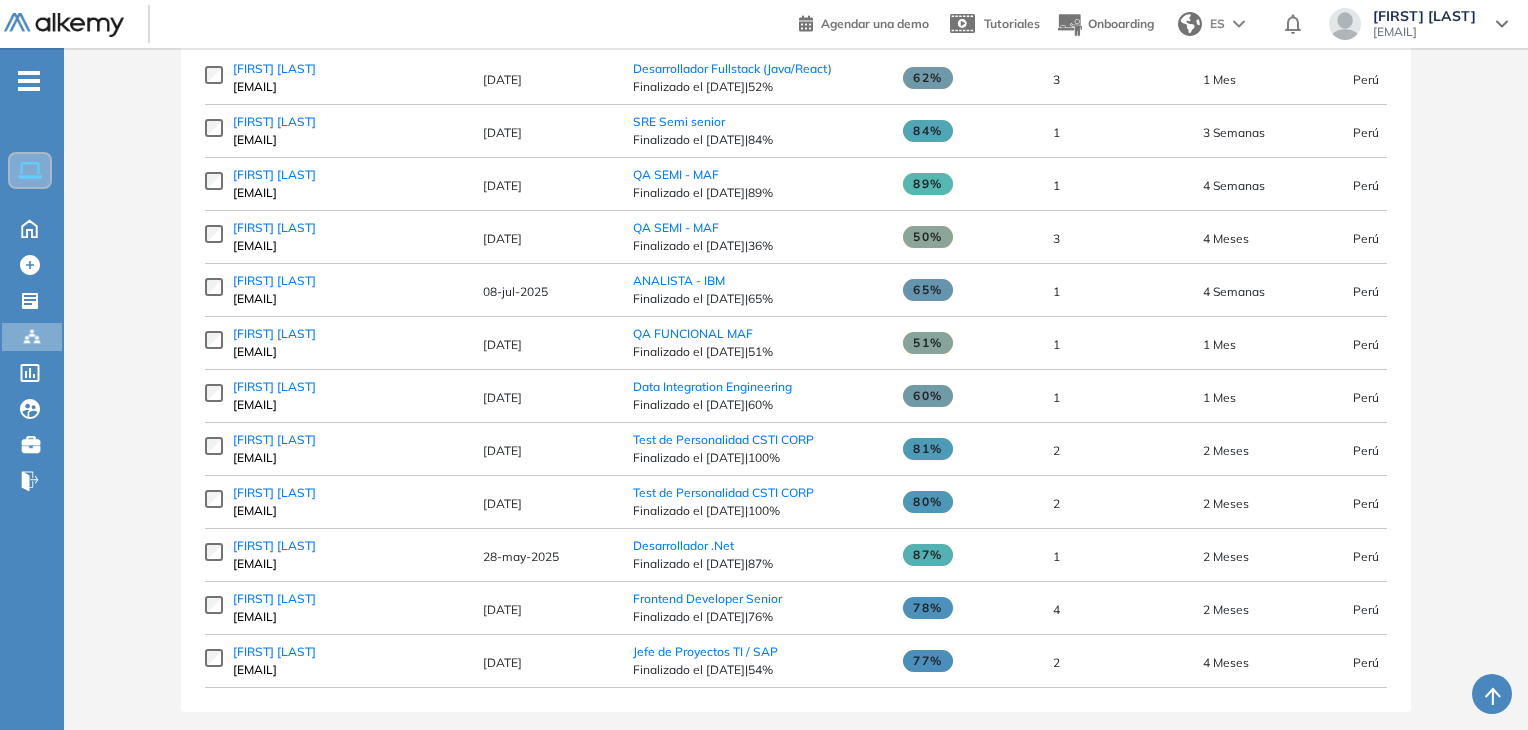 scroll, scrollTop: 500, scrollLeft: 0, axis: vertical 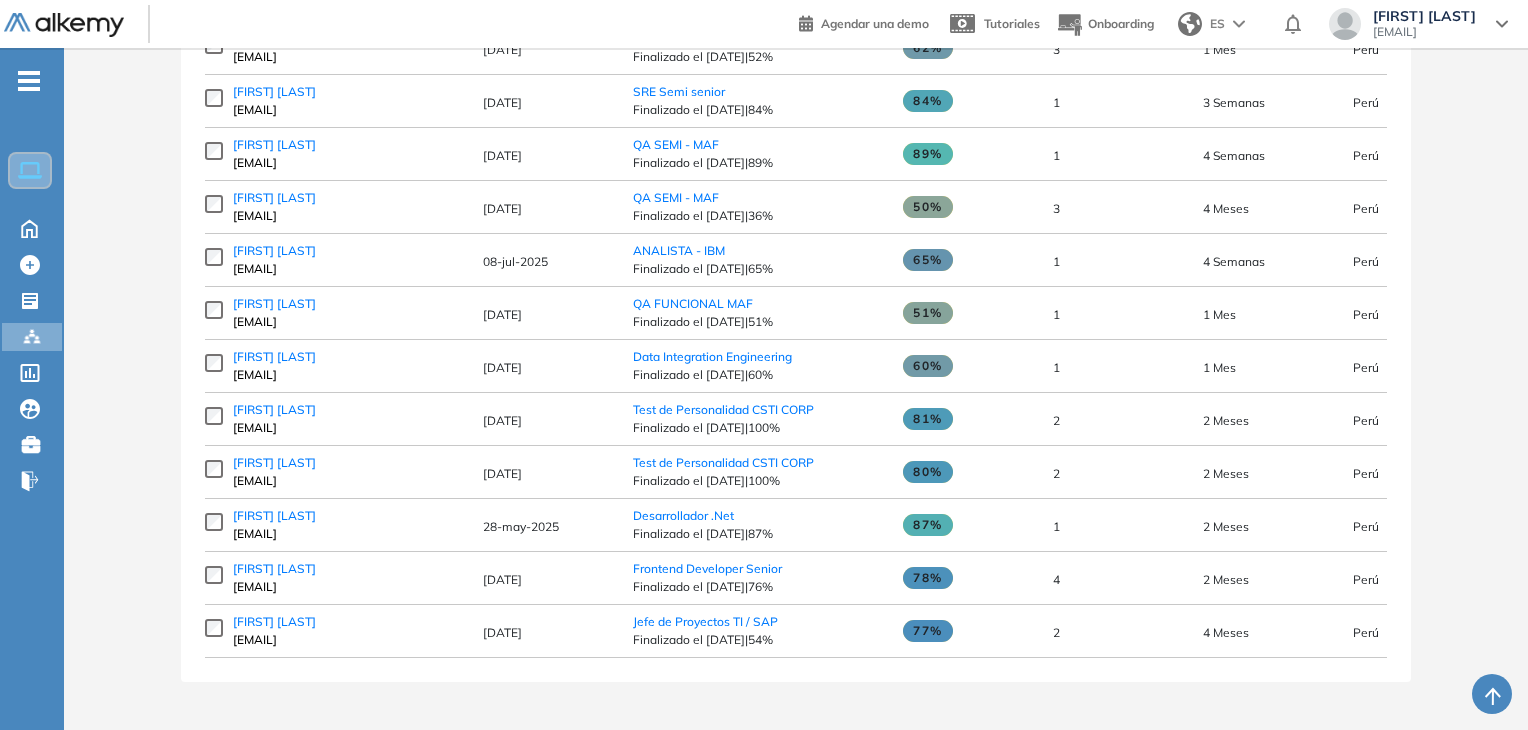 drag, startPoint x: 304, startPoint y: 402, endPoint x: 330, endPoint y: 430, distance: 38.209946 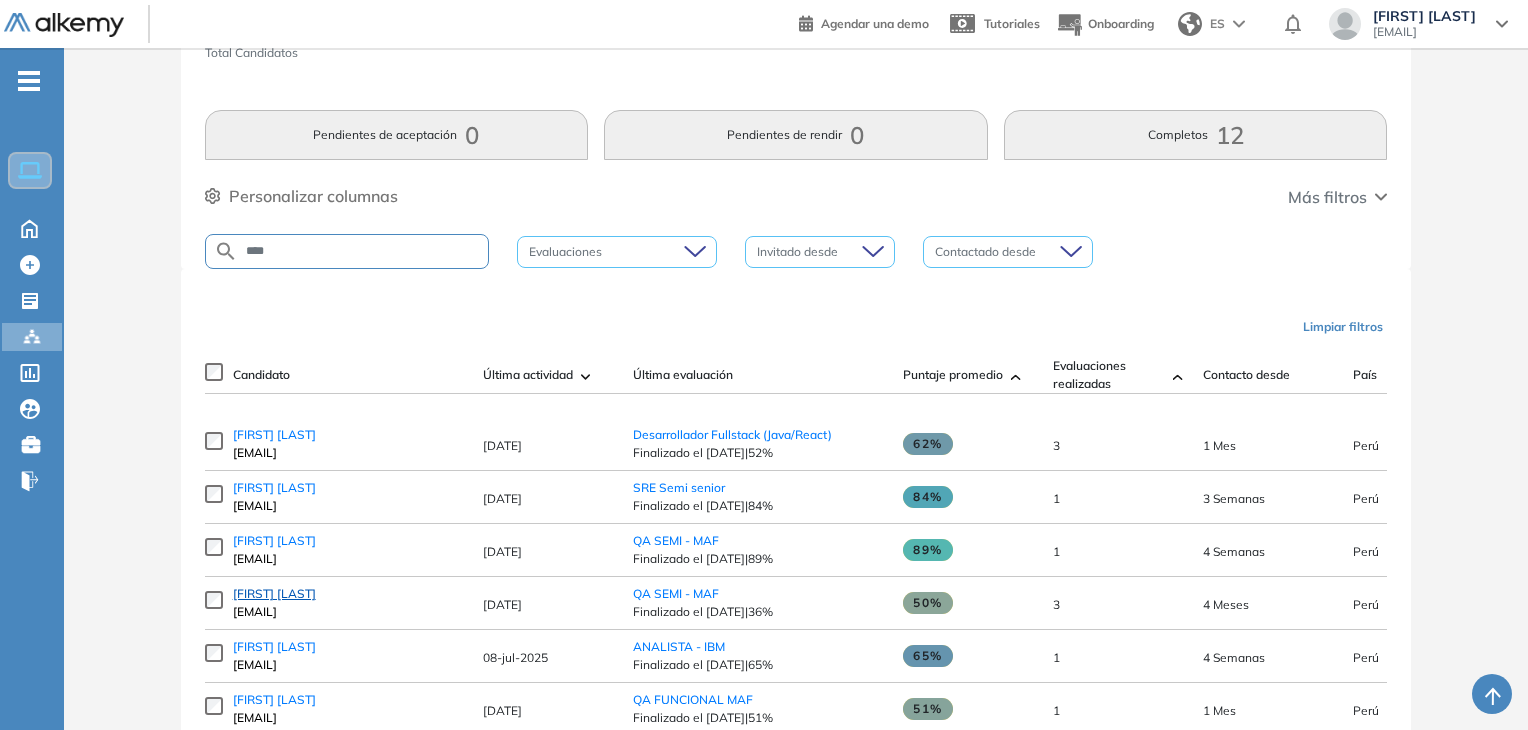 scroll, scrollTop: 0, scrollLeft: 0, axis: both 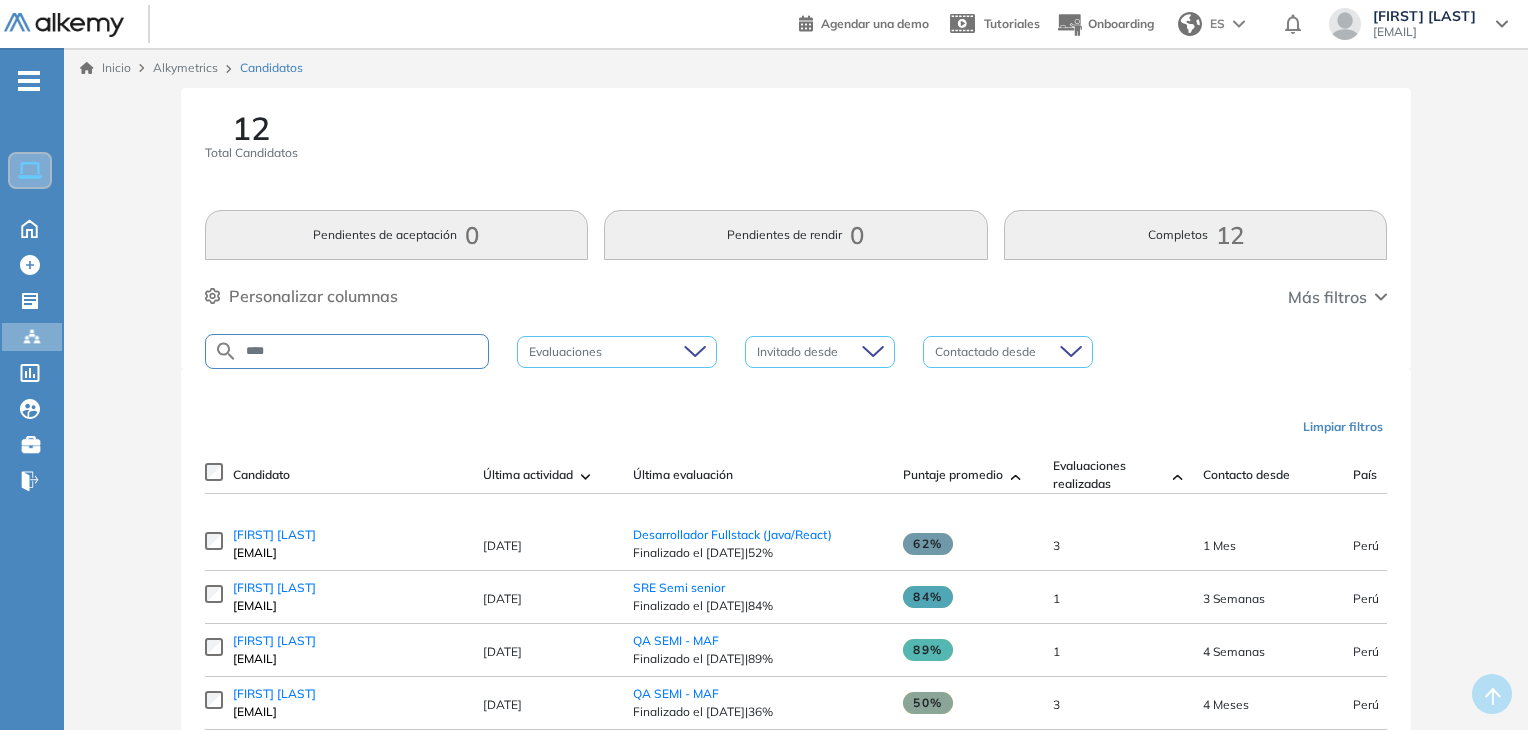 drag, startPoint x: 320, startPoint y: 337, endPoint x: 277, endPoint y: 345, distance: 43.737854 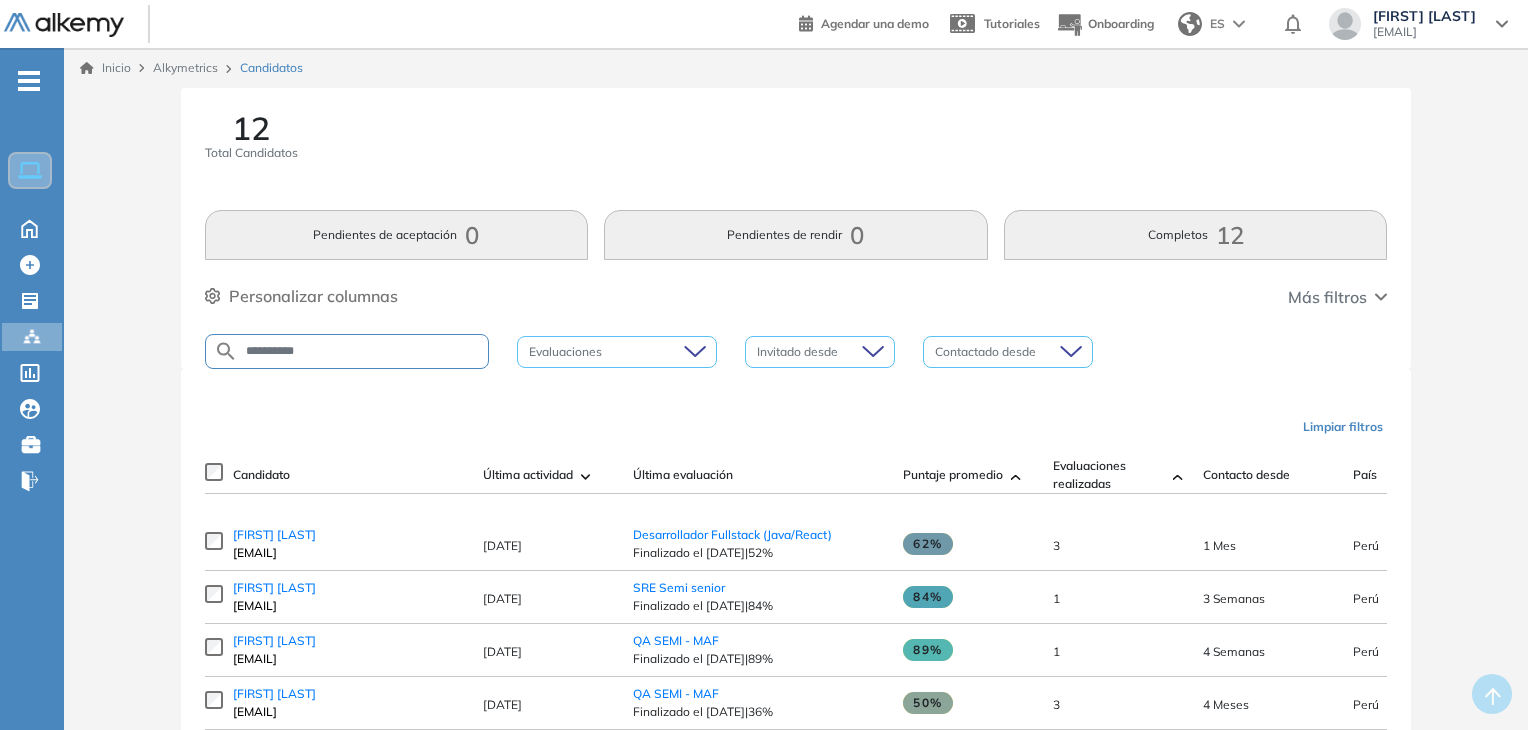 type on "**********" 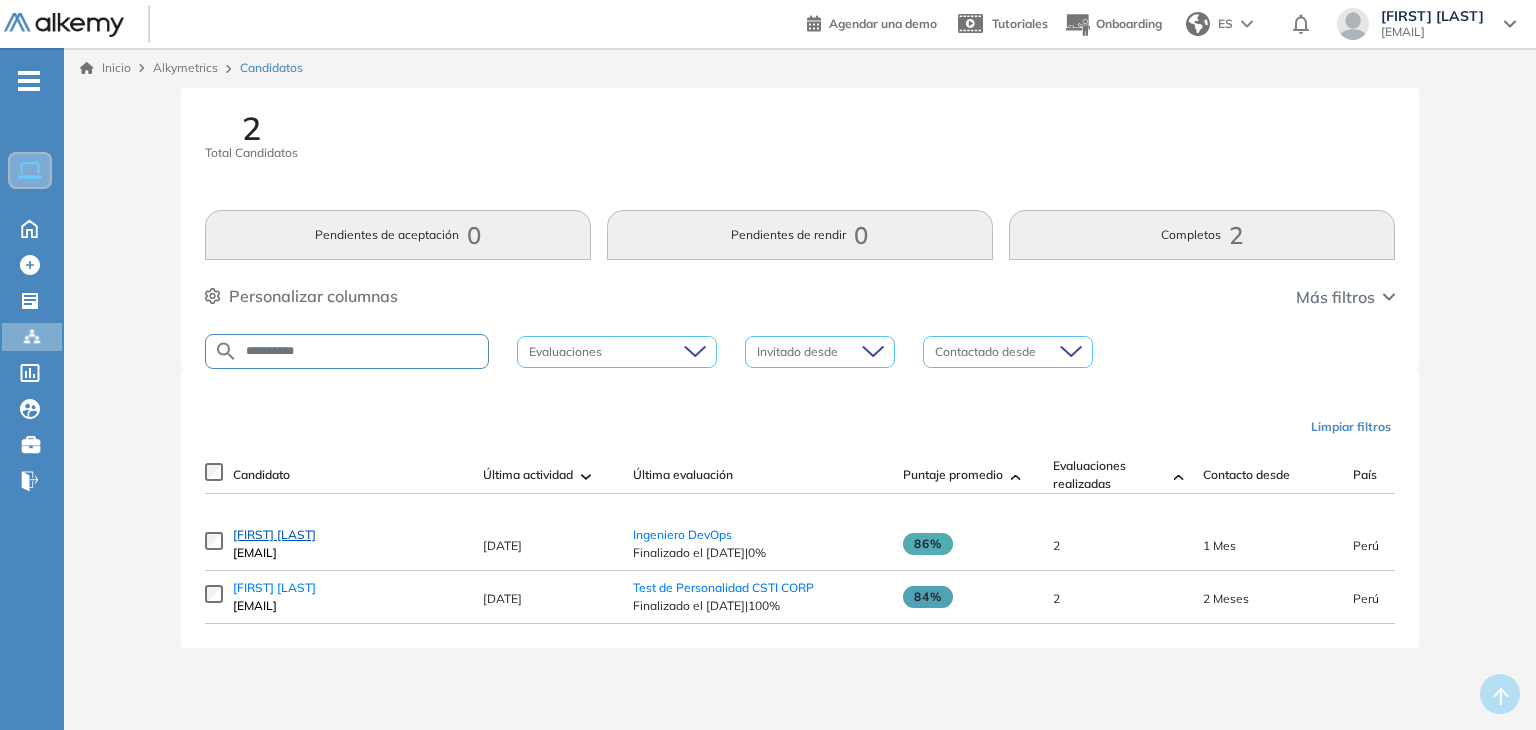 click on "[FIRST] [LAST] [LAST]" at bounding box center [274, 534] 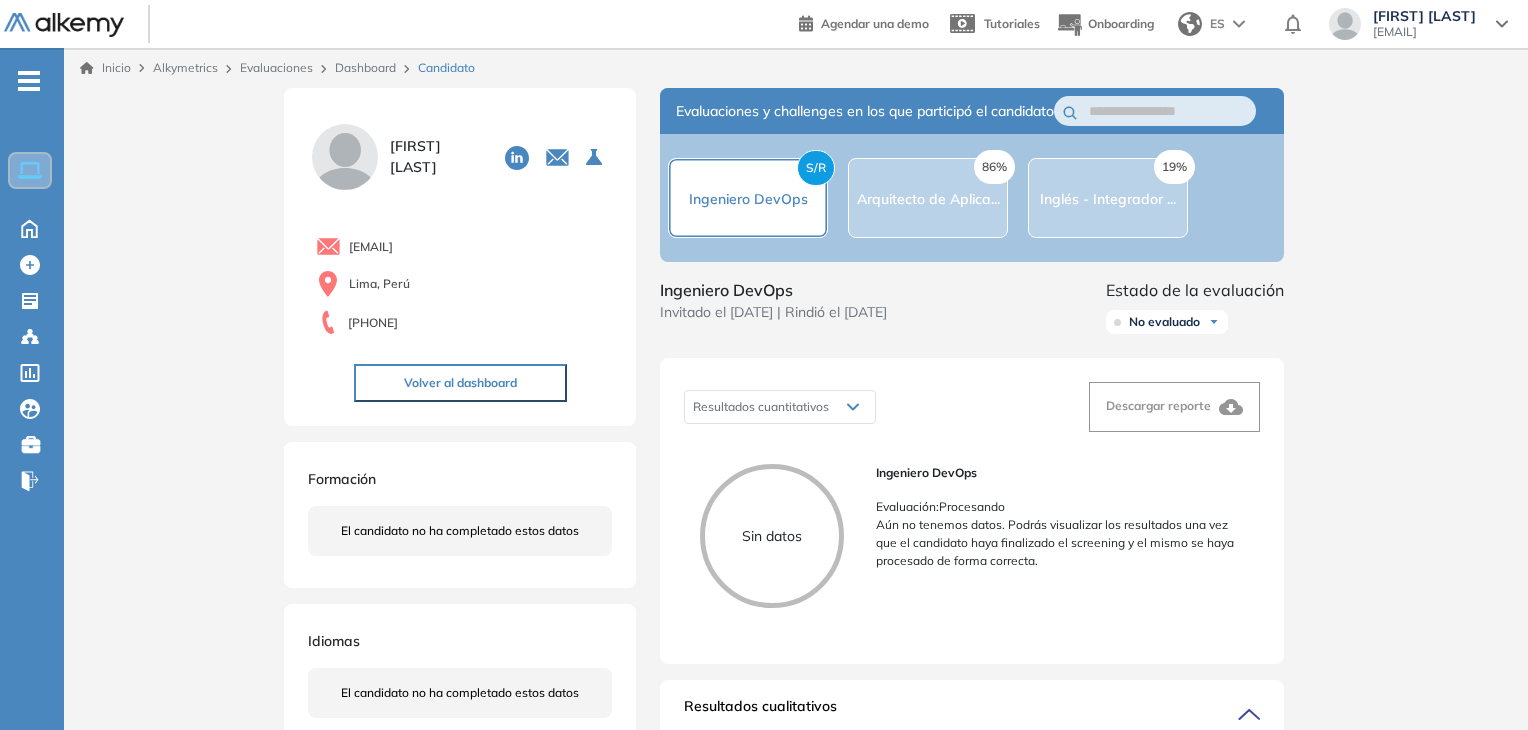 scroll, scrollTop: 400, scrollLeft: 0, axis: vertical 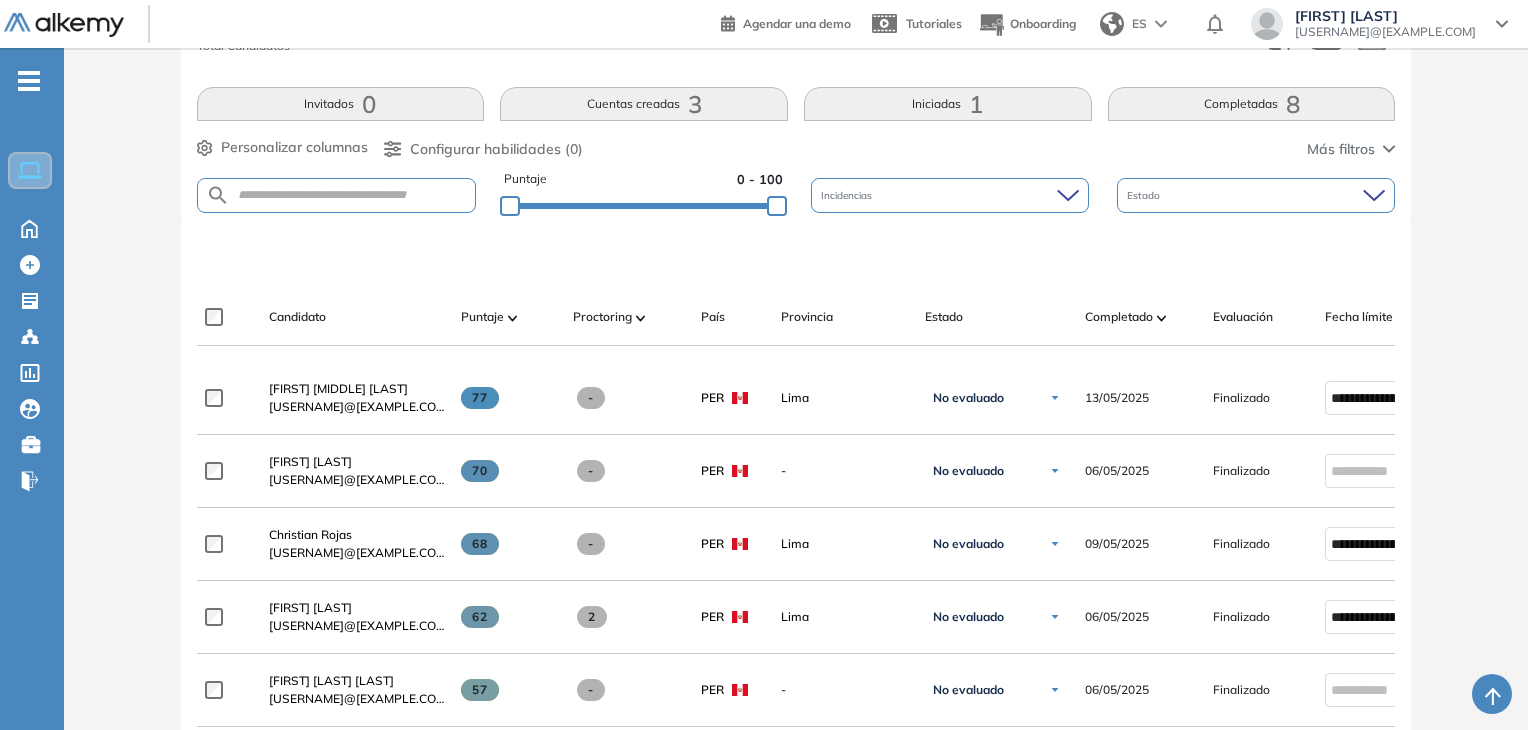click at bounding box center [337, 195] 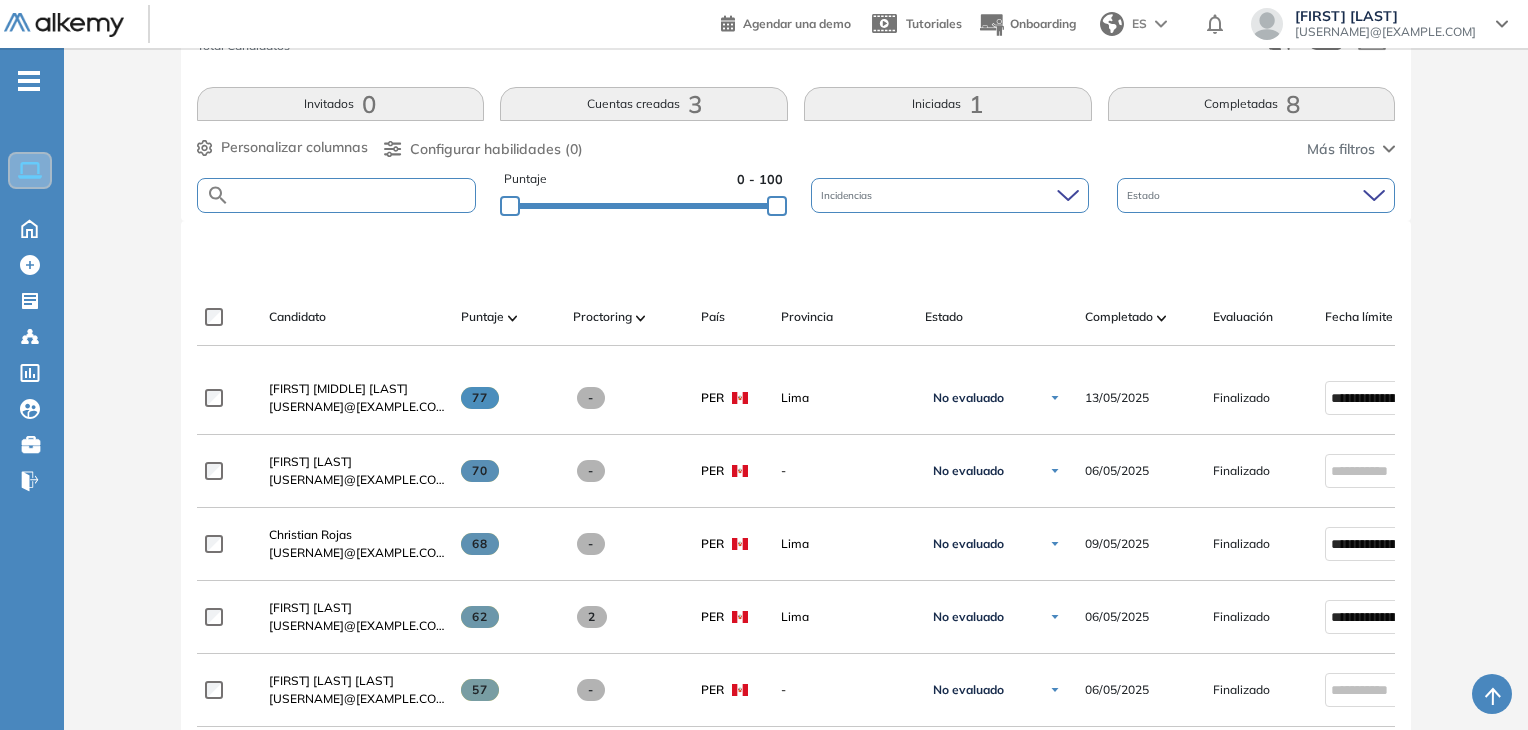 click at bounding box center [353, 195] 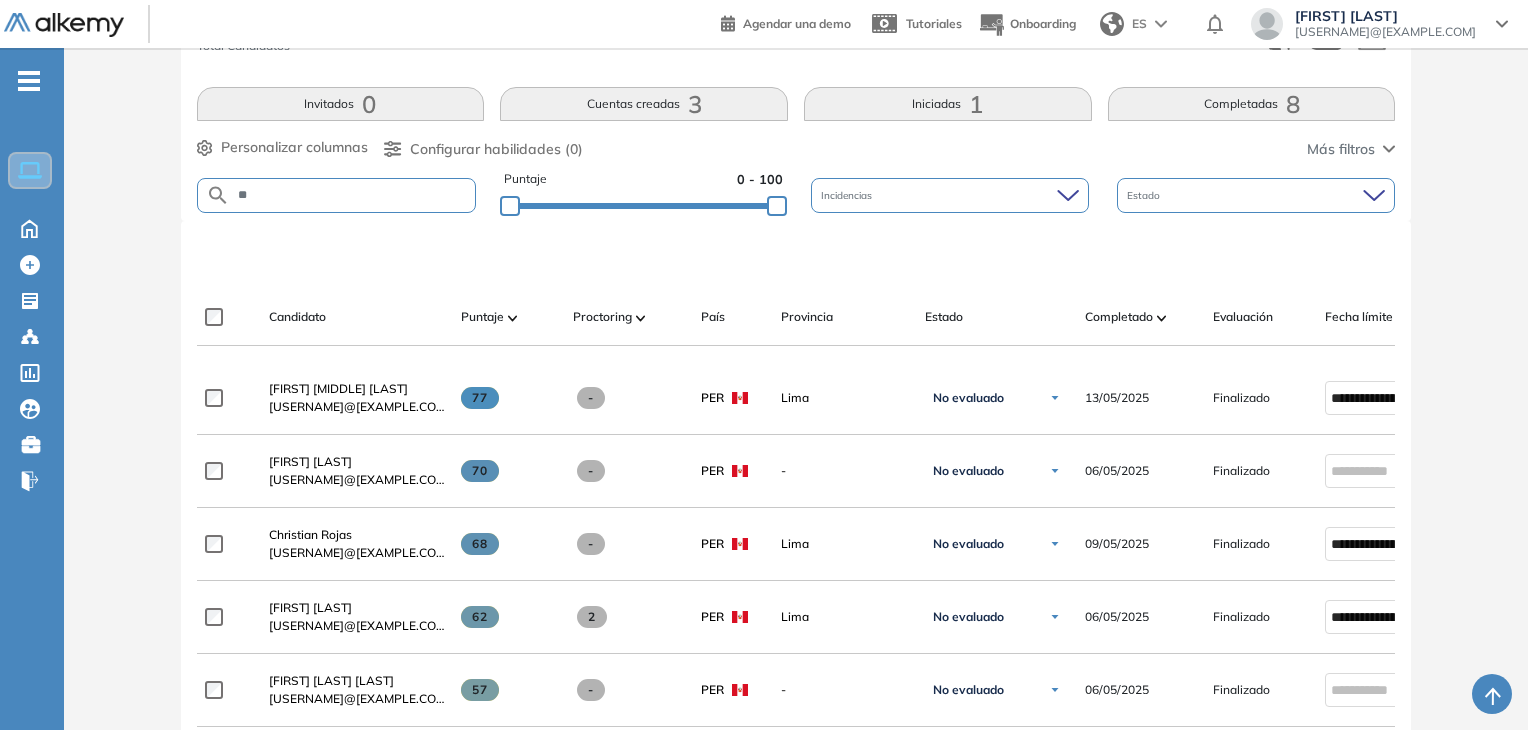 type on "*" 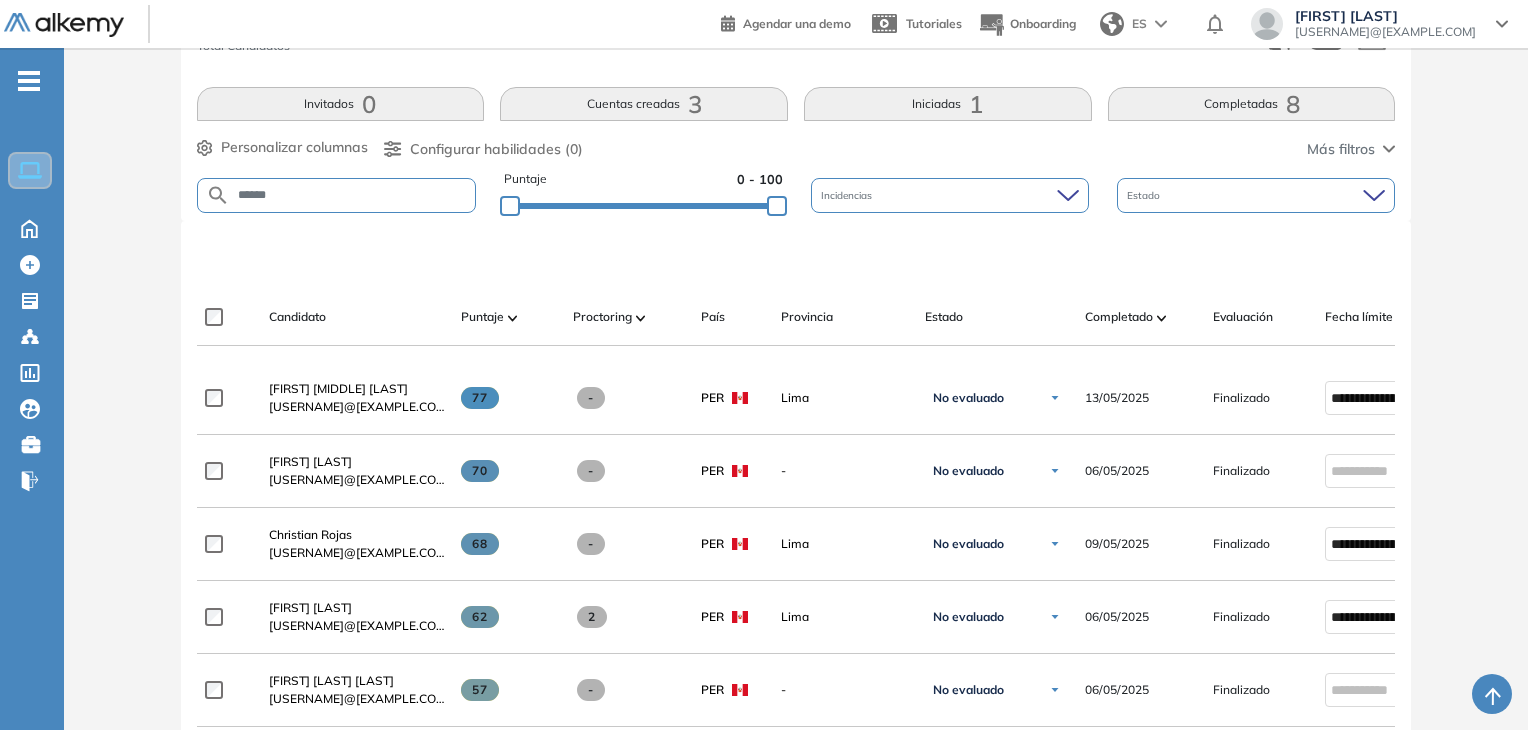 type on "******" 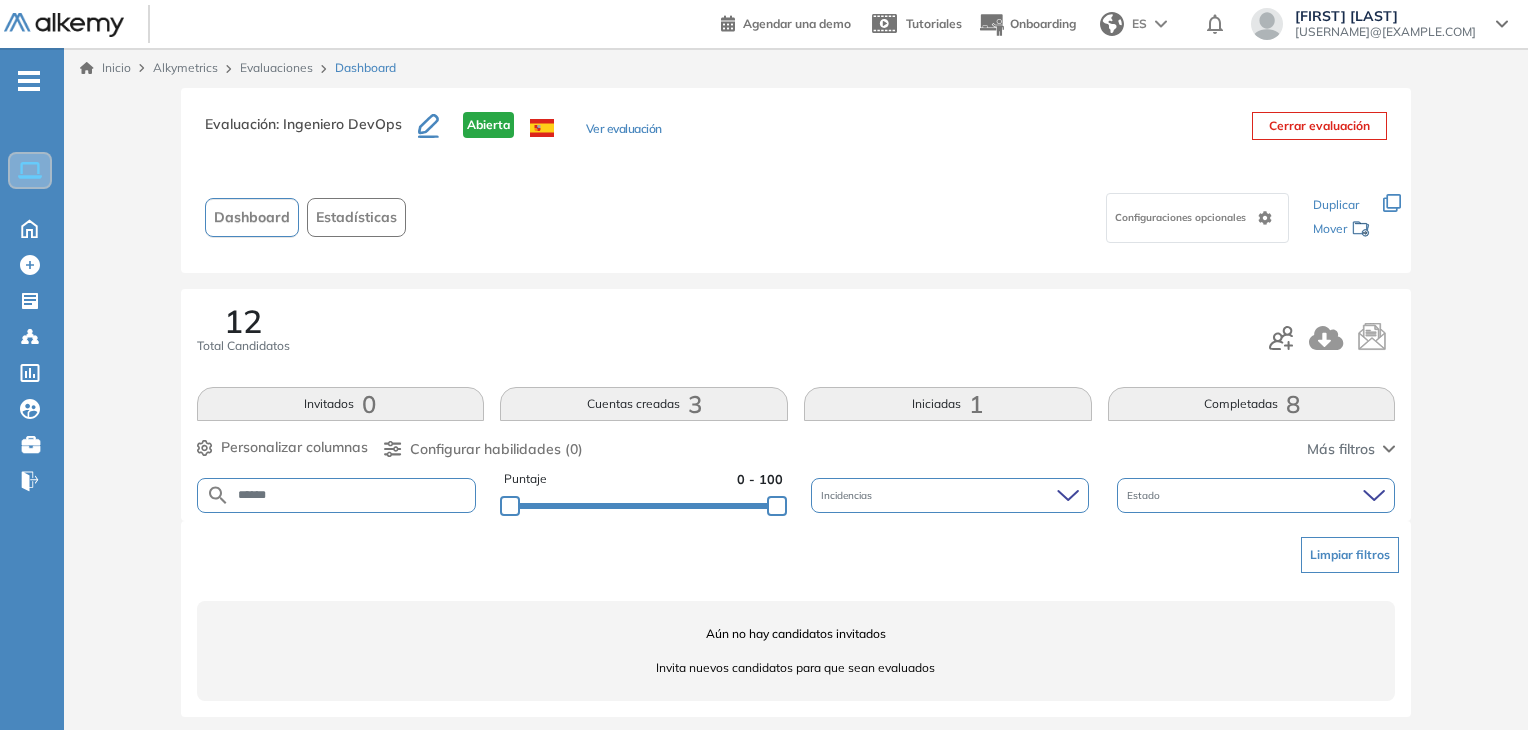 click on "1" at bounding box center (976, 404) 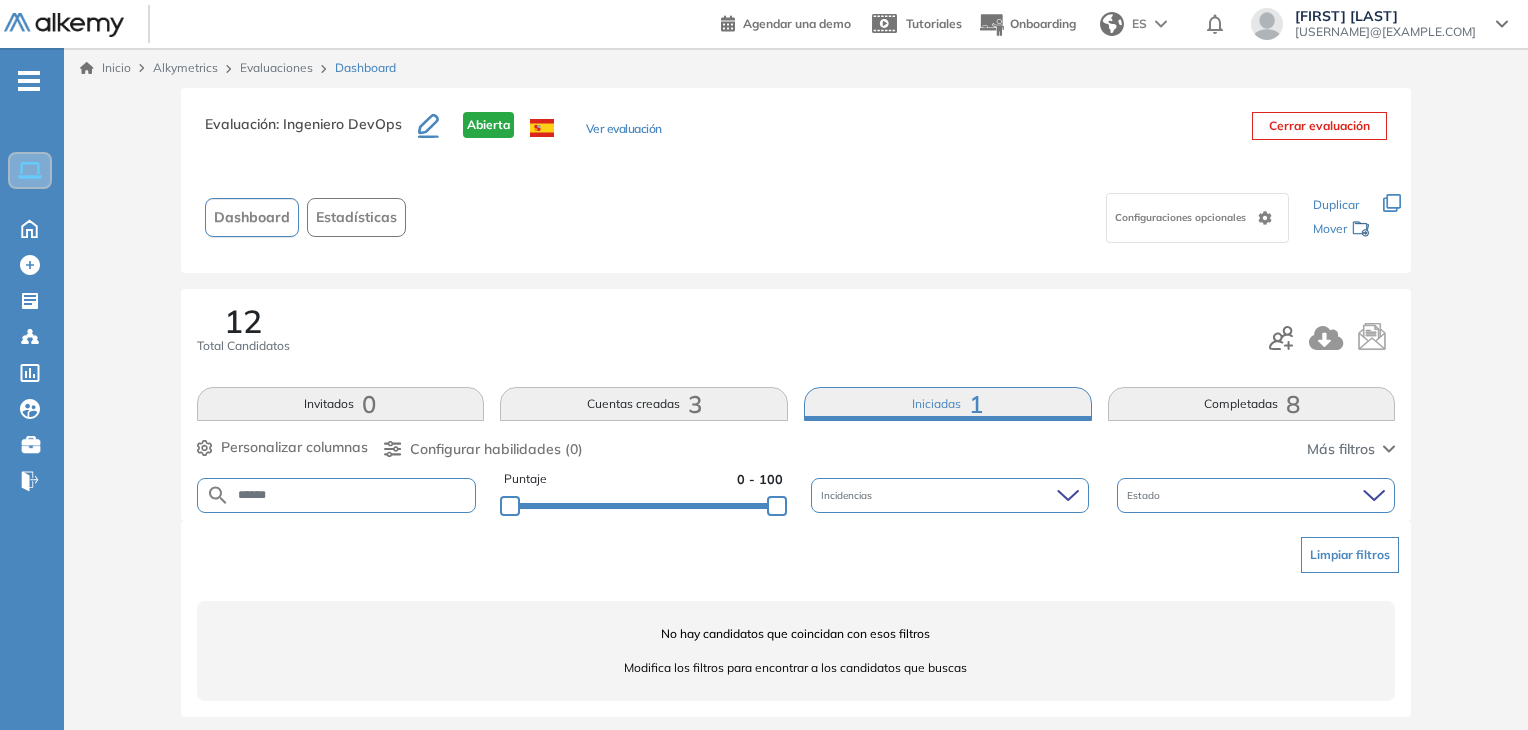 click on "Cuentas creadas 3" at bounding box center (644, 404) 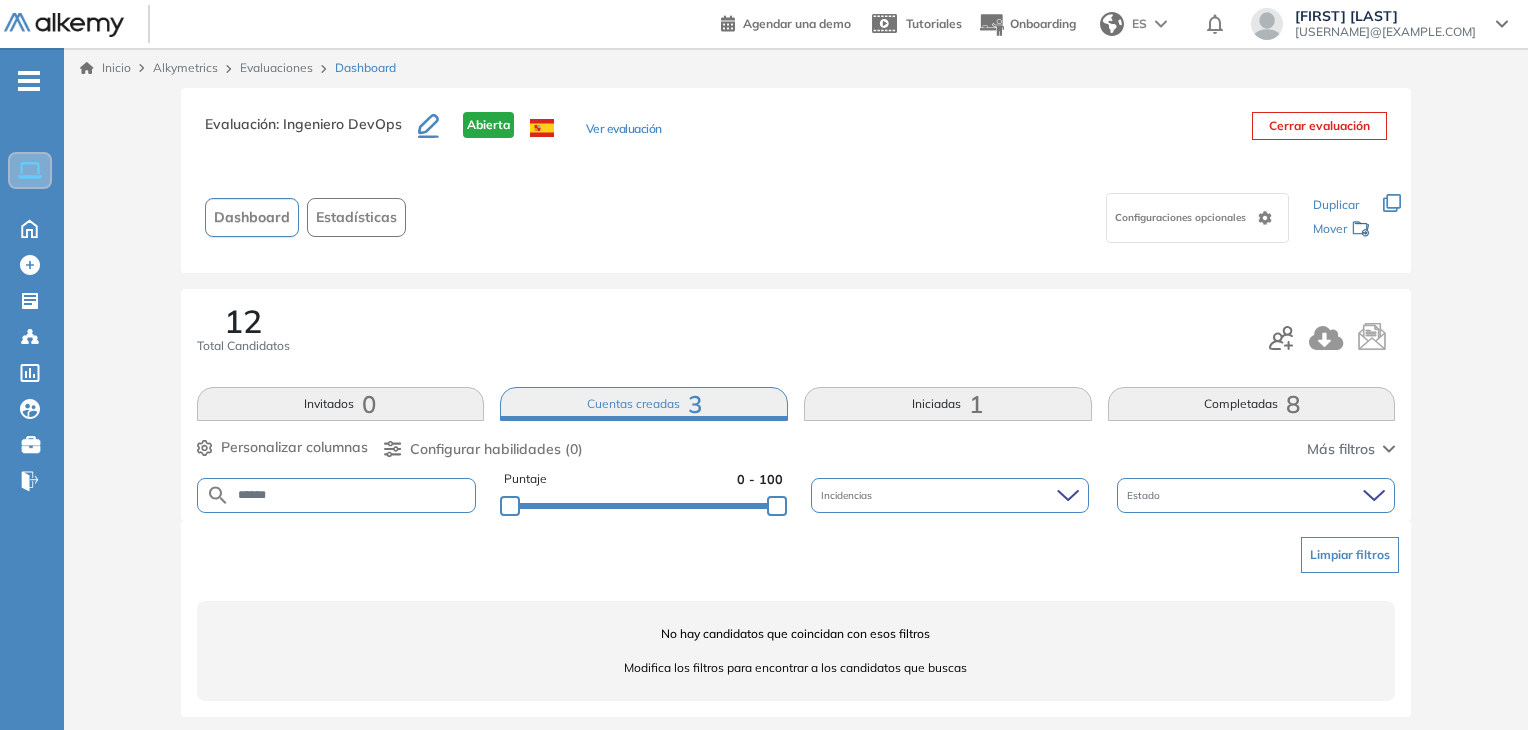 click on "Completadas 8" at bounding box center [1252, 404] 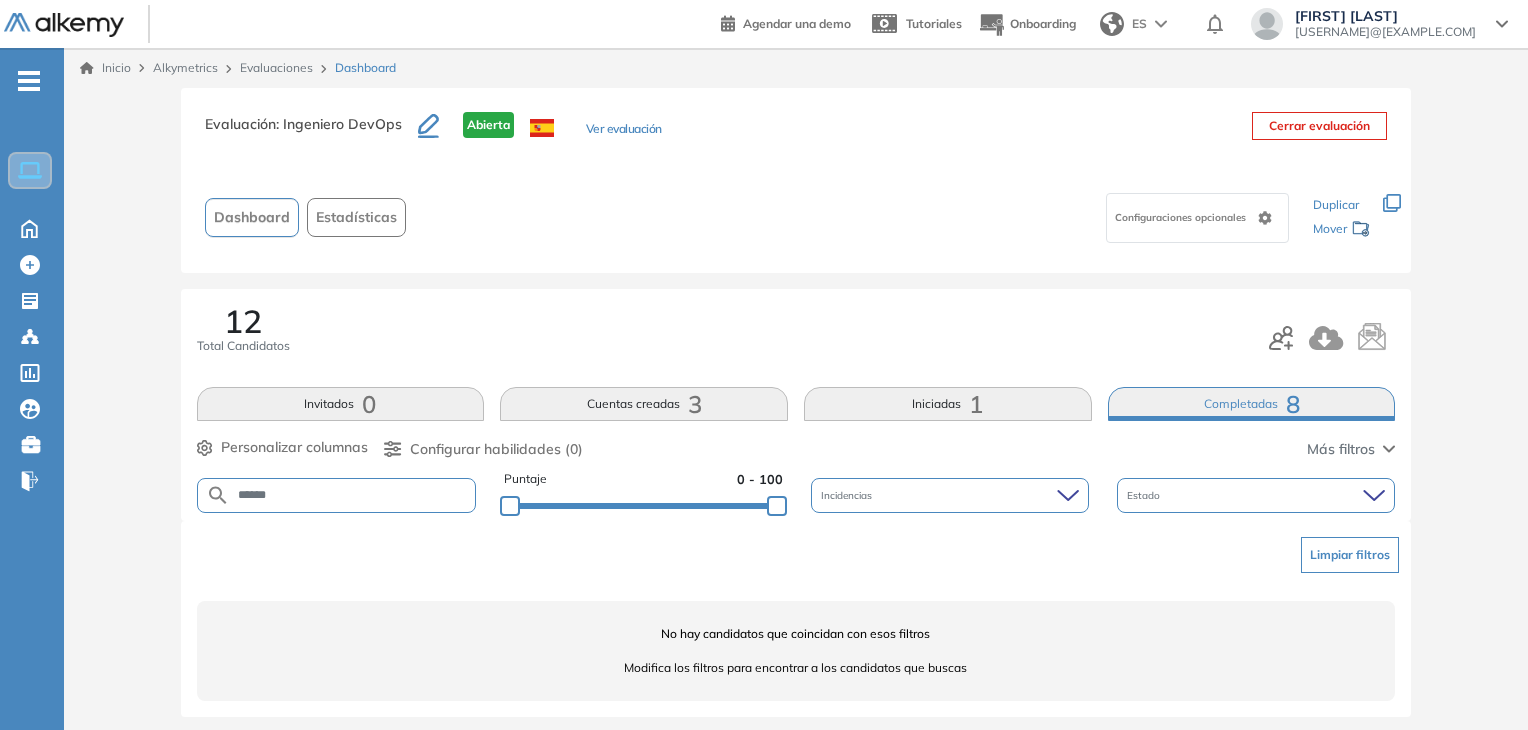 click on "12 Total Candidatos" at bounding box center (796, 338) 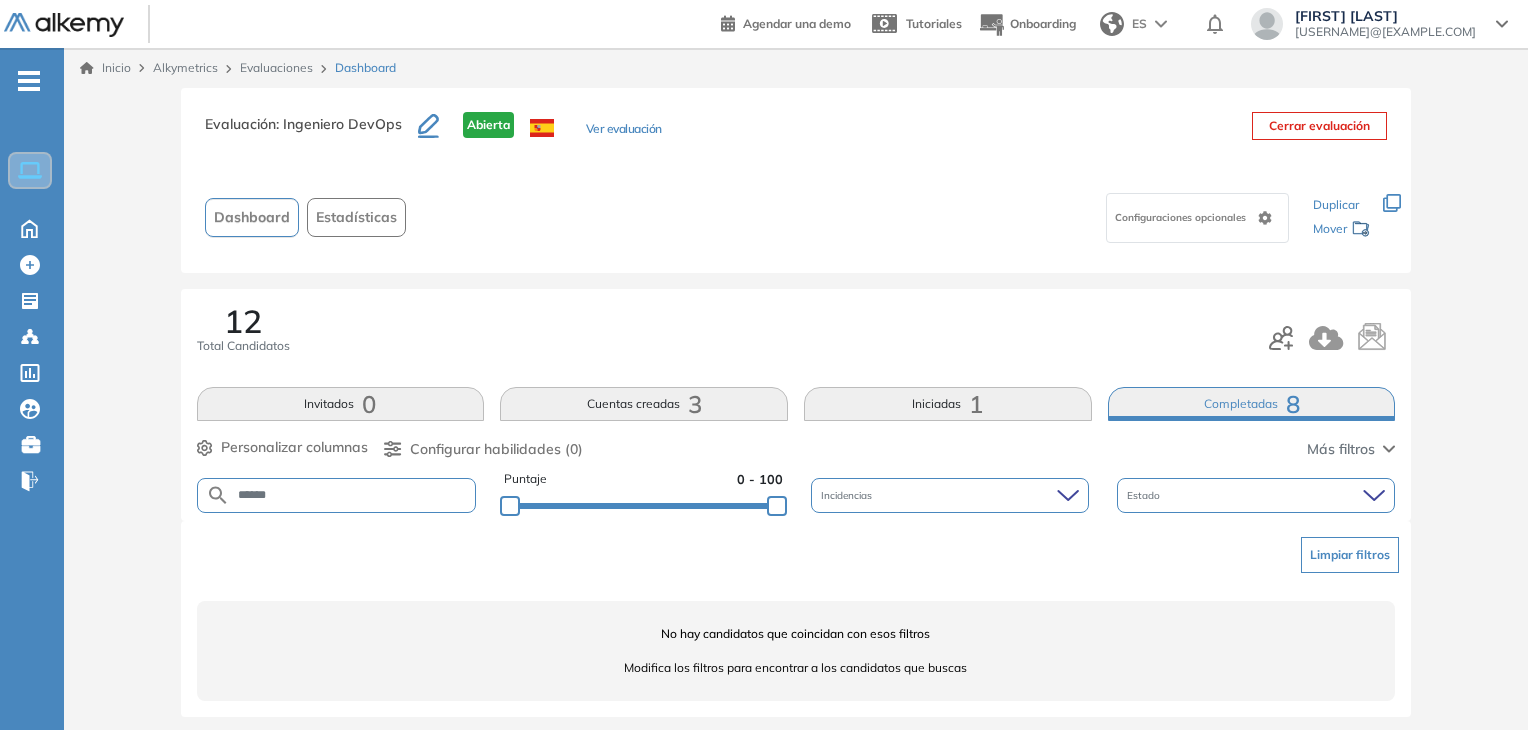 click on "Cuentas creadas 3" at bounding box center [644, 404] 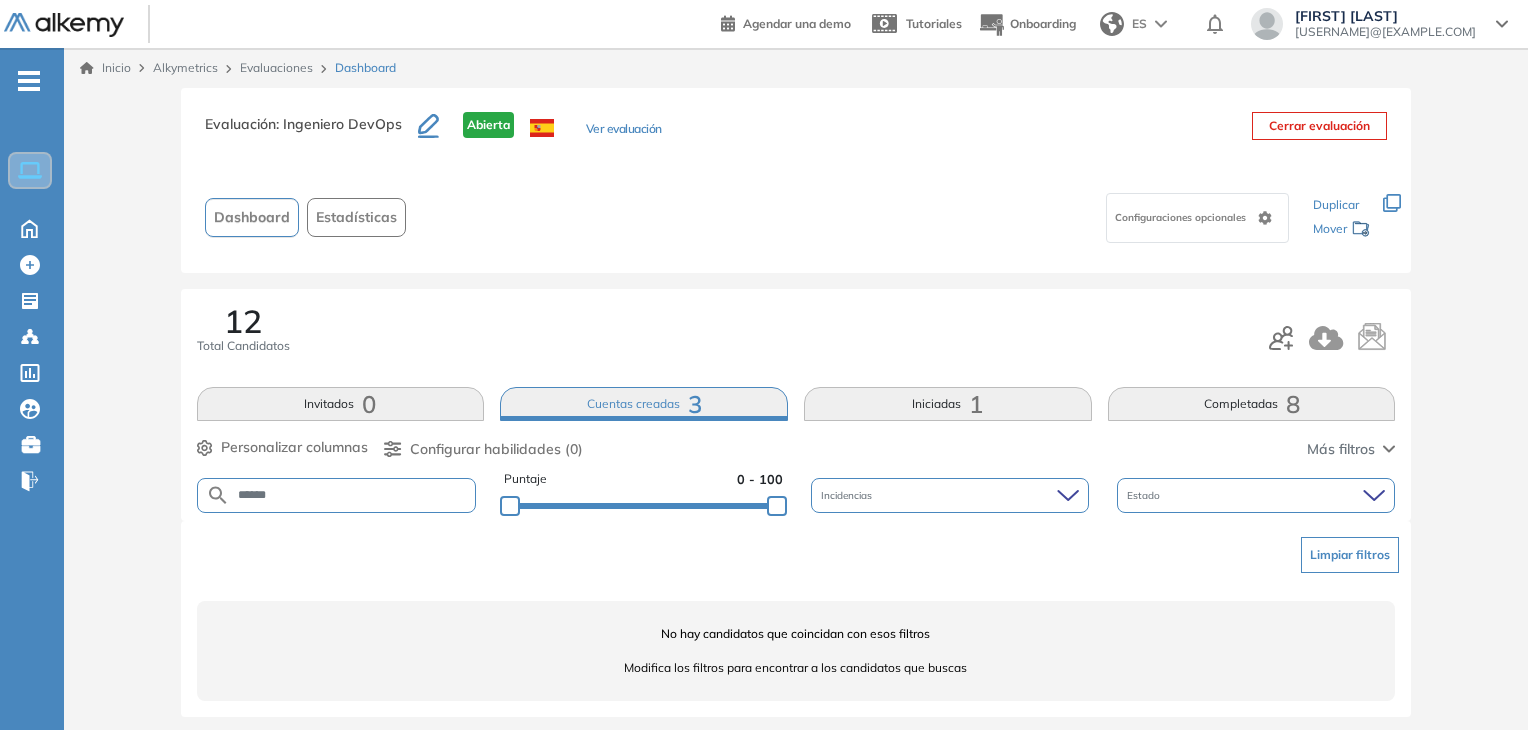click on "Evaluación : Ingeniero DevOps Abierta Ver evaluación Cerrar evaluación Dashboard Estadísticas Configuraciones opcionales Los siguientes tests ya no están disponibles o tienen una nueva versión Revisa en el catálogo otras opciones o su detalle. Entendido Duplicar Mover 12 Total Candidatos Invitados 0 Cuentas creadas 3 Iniciadas 1 Completadas 8   Personalizar columnas Personalizar columnas Candidato Fijar columna Puntaje Fijar columna Proctoring Fijar columna País Fijar columna Provincia Fijar columna Estado Fijar columna Completado Fijar columna Evaluación Fijar columna Fecha límite Fijar columna DevOps Microsoft Azure Personalidad - MBTI Cancelar Aplicar Configurar habilidades (0) Más filtros ****** Puntaje 0 - 100 Incidencias Estado Limpiar filtros No hay candidatos que coincidan con esos filtros Modifica los filtros para encontrar a los candidatos que buscas" at bounding box center [796, 414] 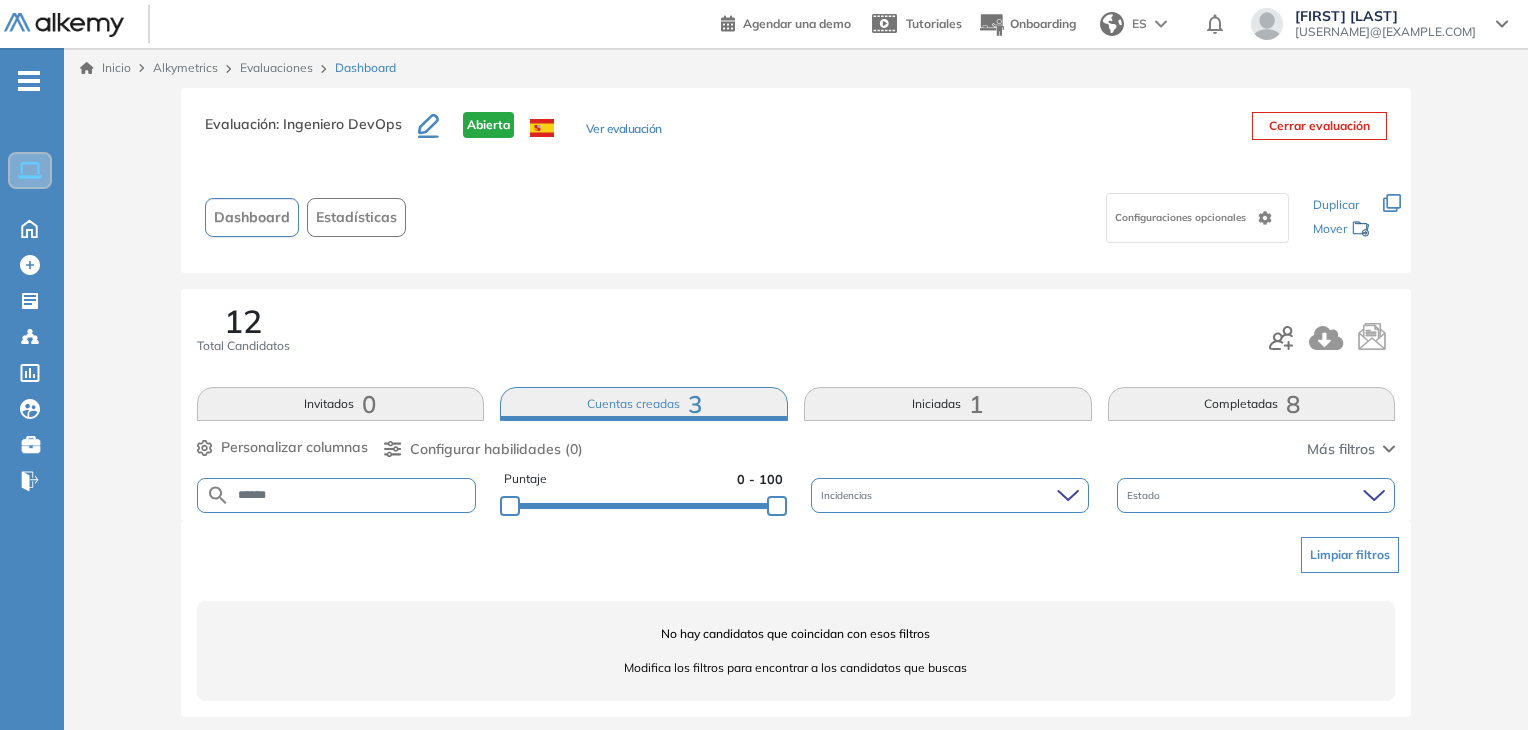 click on "Evaluación : Ingeniero DevOps Abierta Ver evaluación Cerrar evaluación Dashboard Estadísticas Configuraciones opcionales Los siguientes tests ya no están disponibles o tienen una nueva versión Revisa en el catálogo otras opciones o su detalle. Entendido Duplicar Mover" at bounding box center (796, 180) 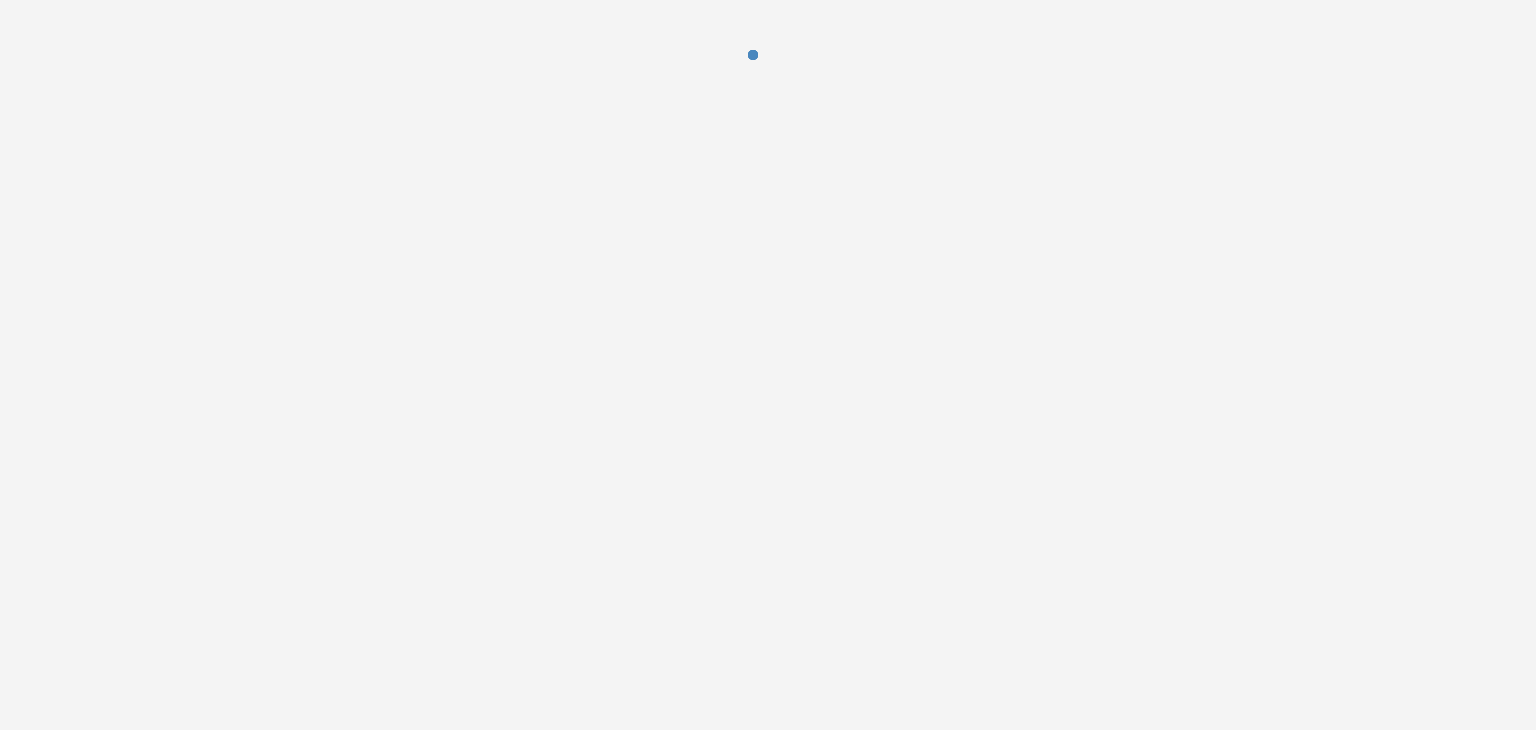 scroll, scrollTop: 0, scrollLeft: 0, axis: both 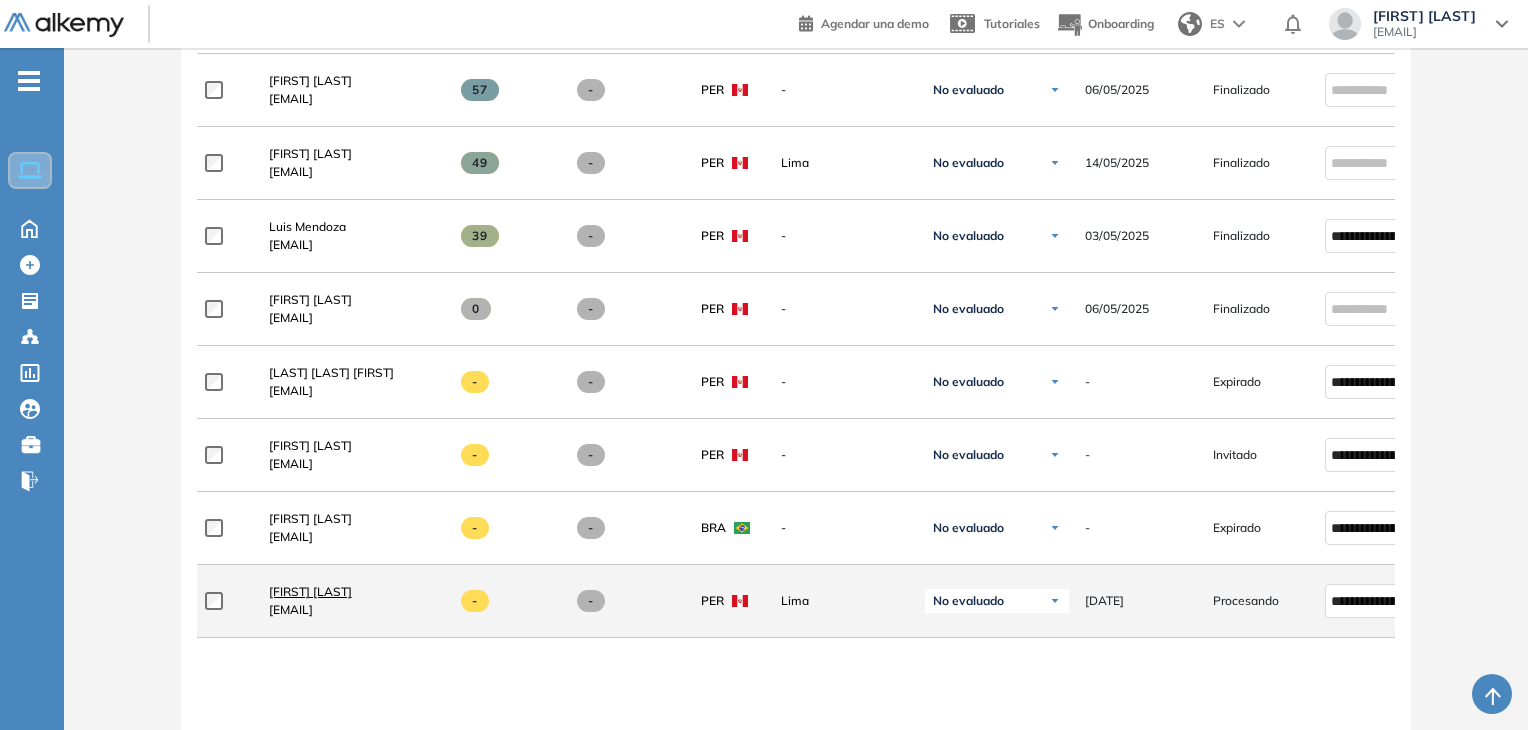 click on "Johan De La Cruz Leguia" at bounding box center (310, 591) 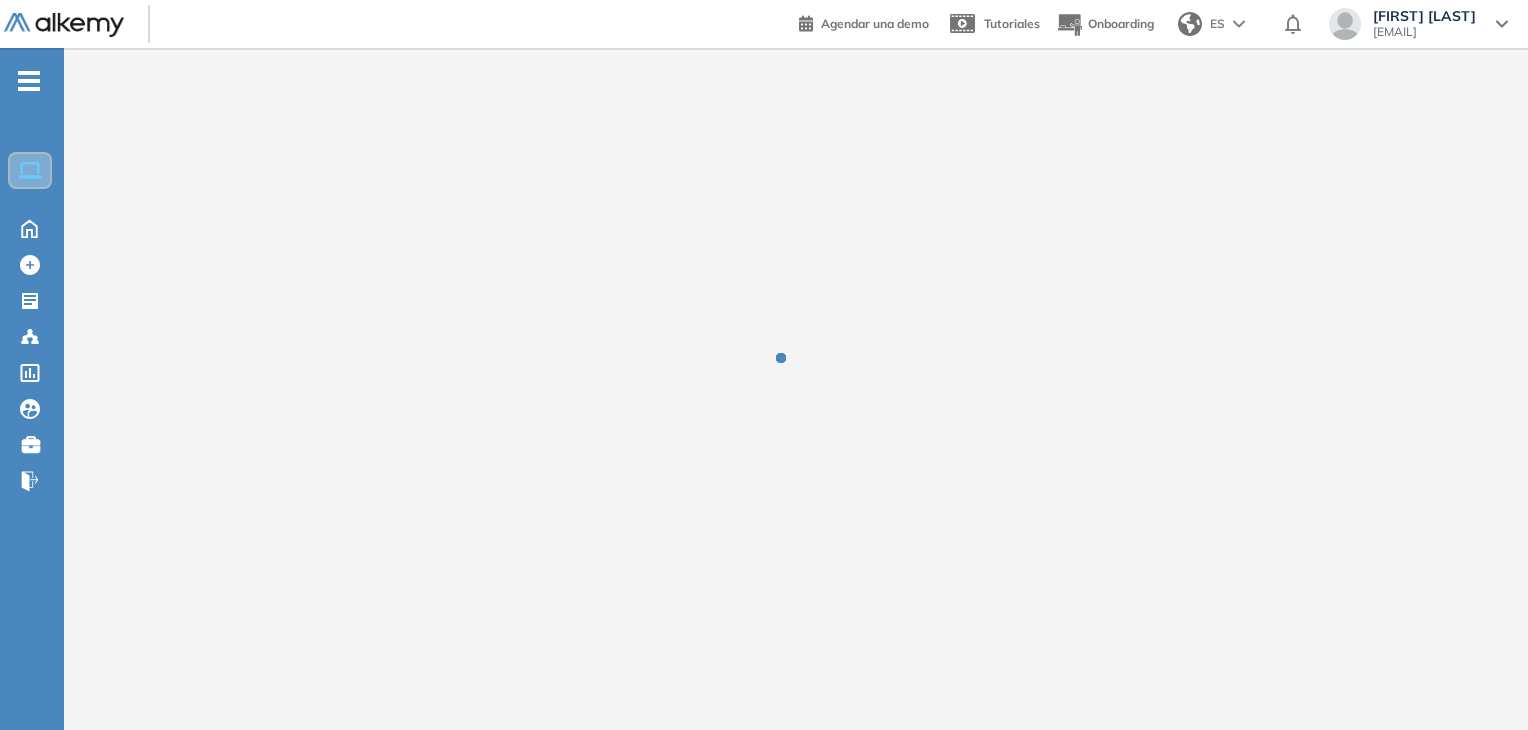 scroll, scrollTop: 0, scrollLeft: 0, axis: both 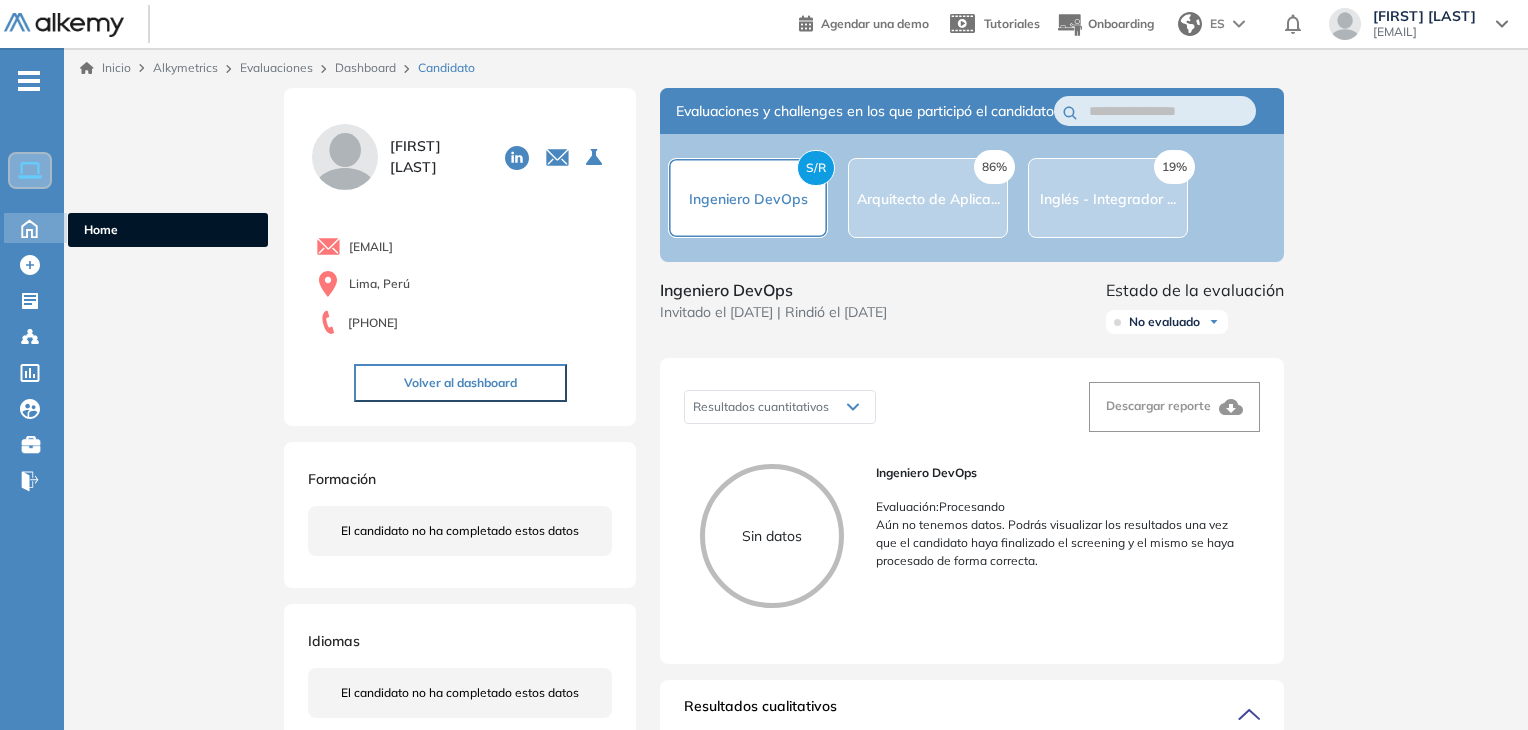 click on "Home Home" at bounding box center (35, 228) 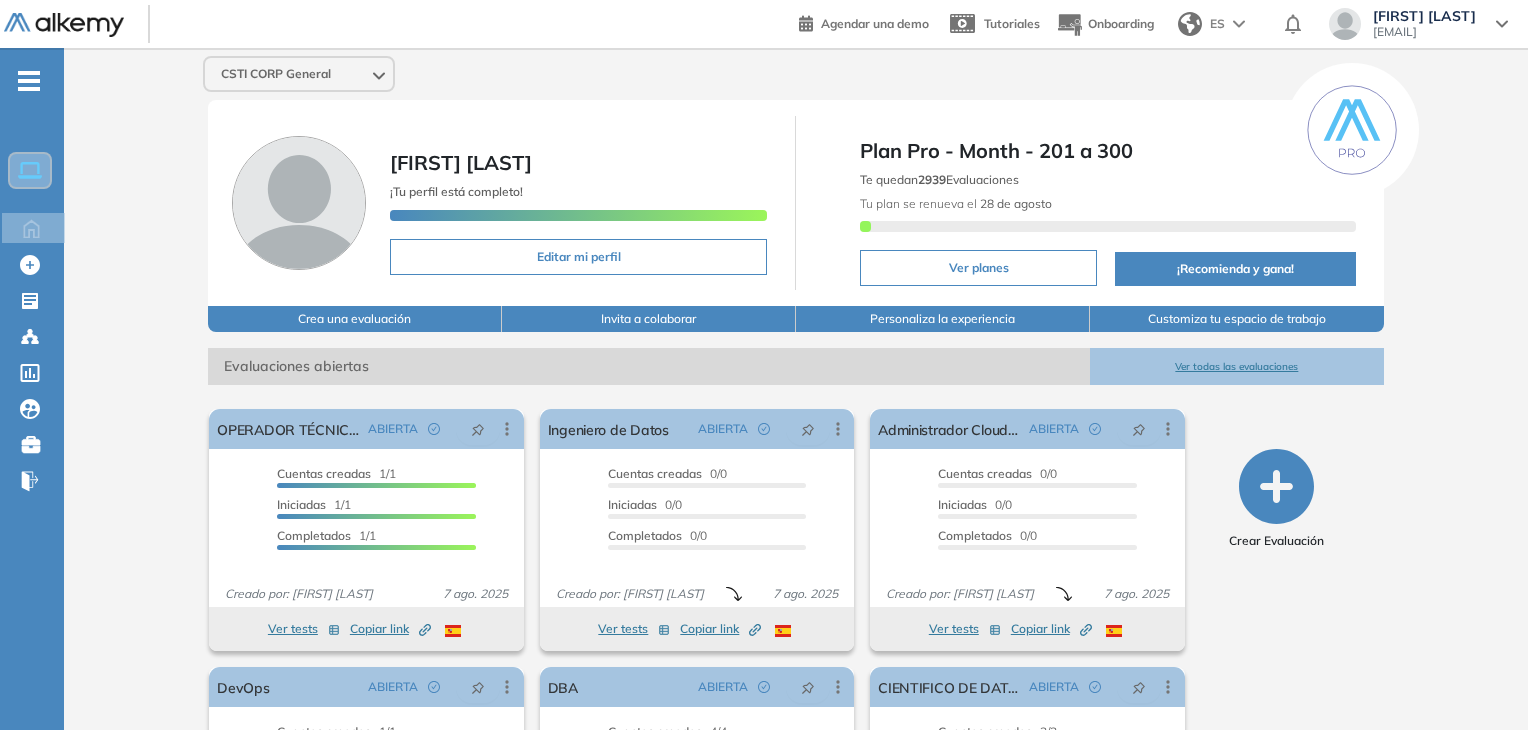 click on "Ver todas las evaluaciones" at bounding box center [1237, 366] 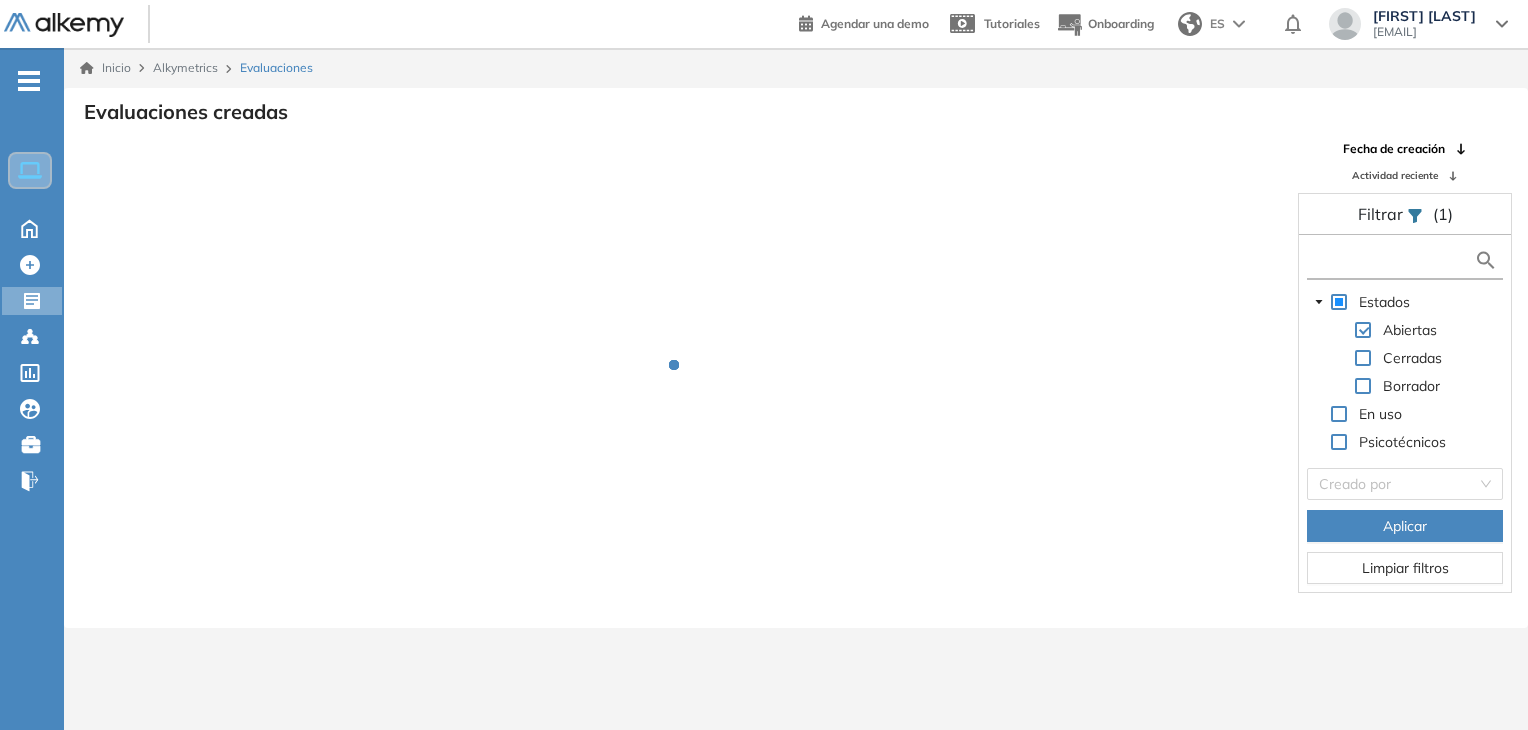click at bounding box center [1393, 260] 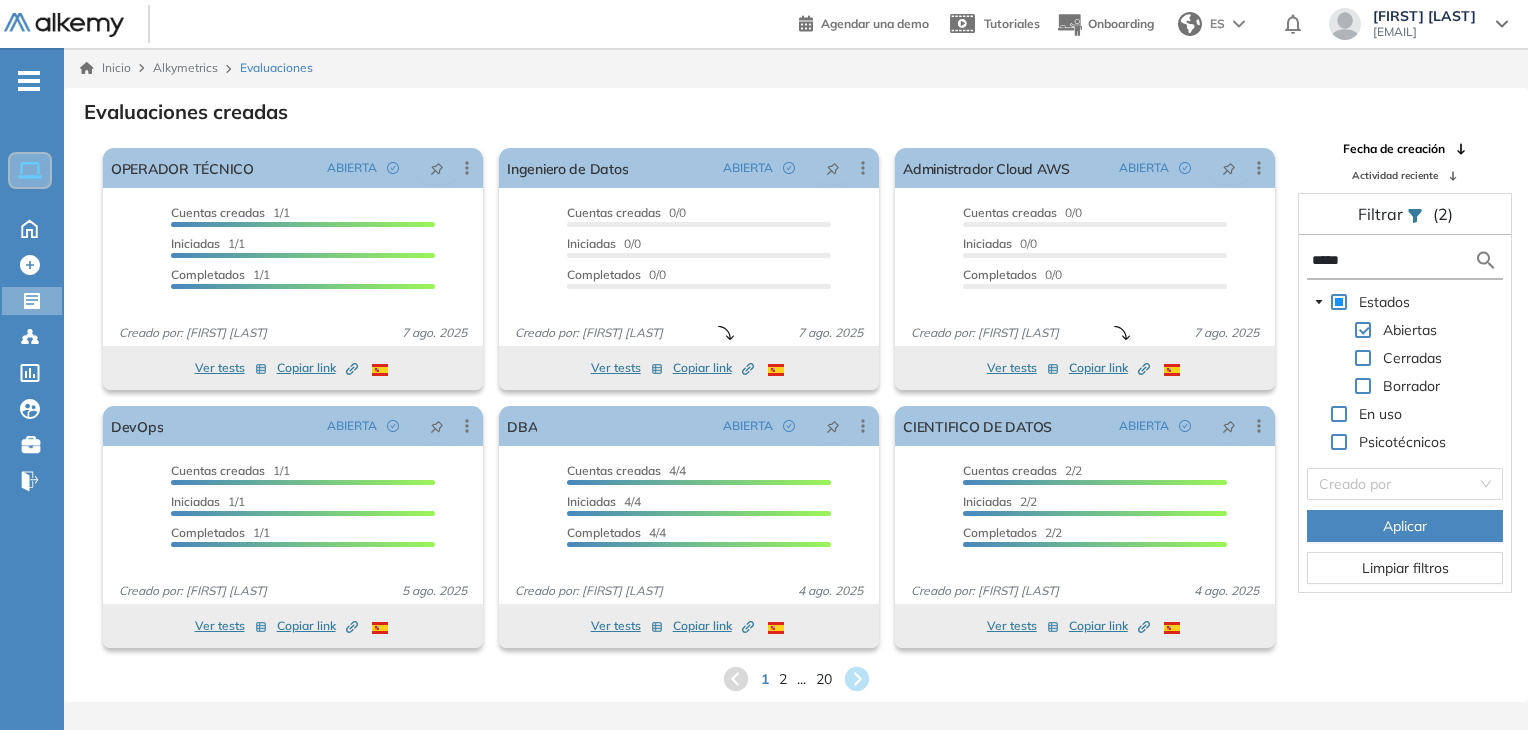 type on "******" 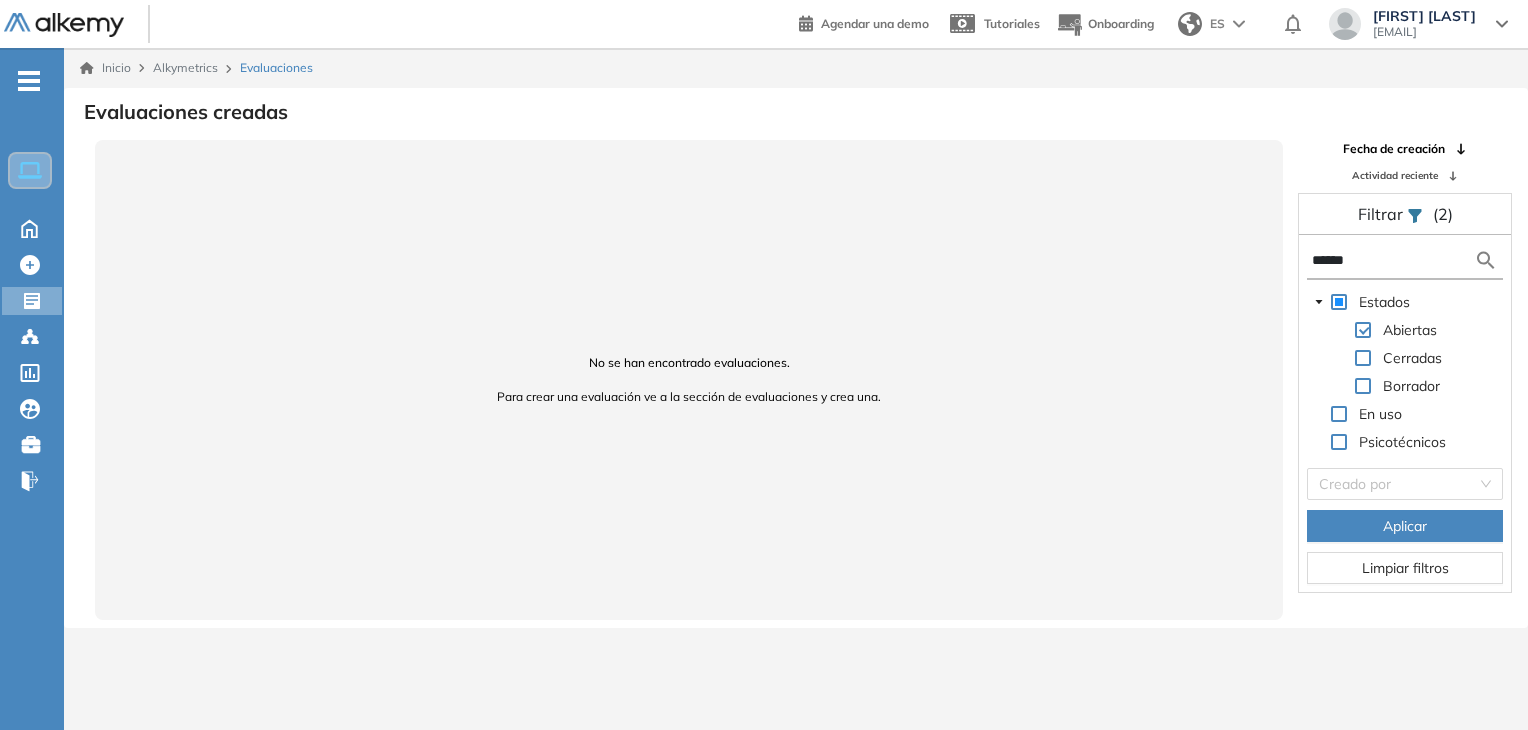 drag, startPoint x: 1364, startPoint y: 261, endPoint x: 1291, endPoint y: 265, distance: 73.109505 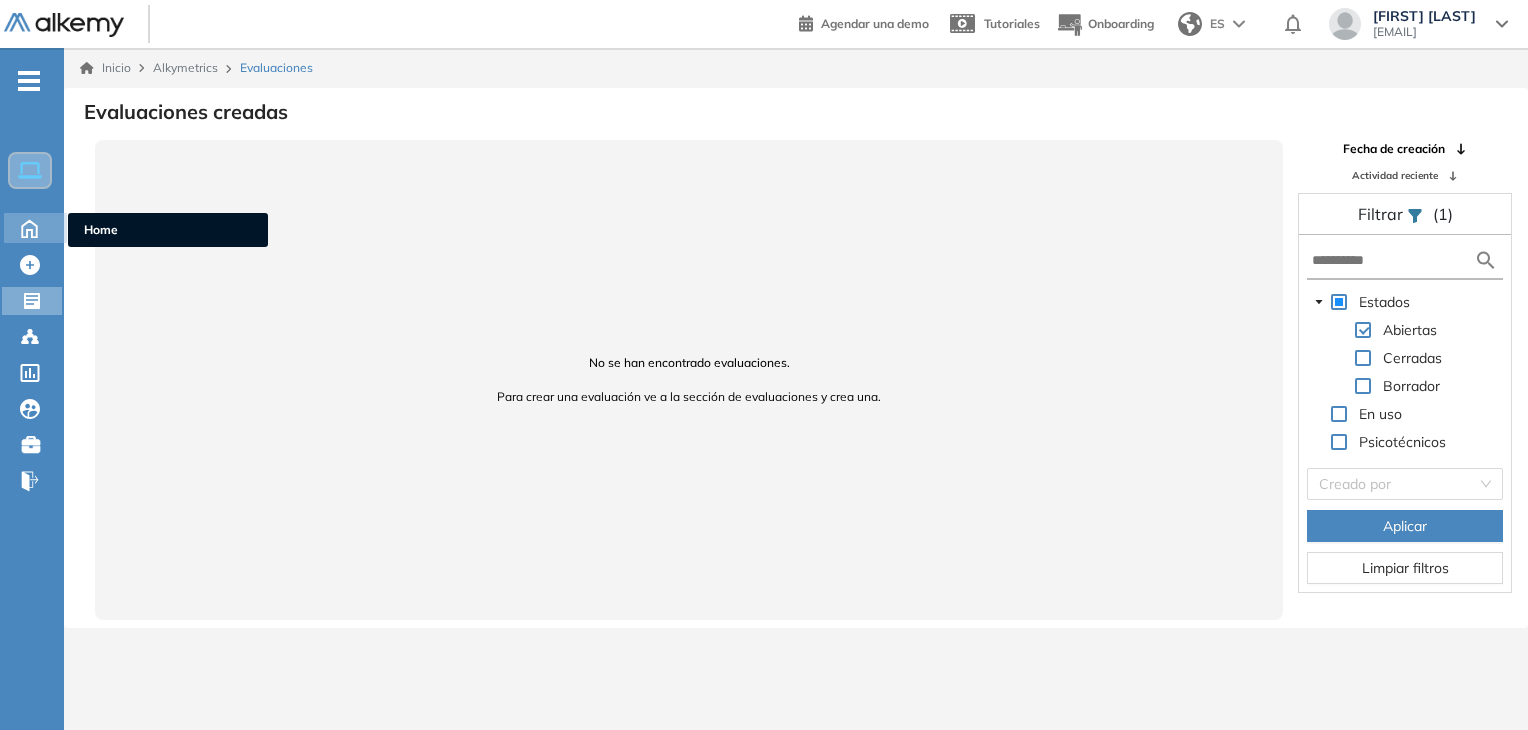 click 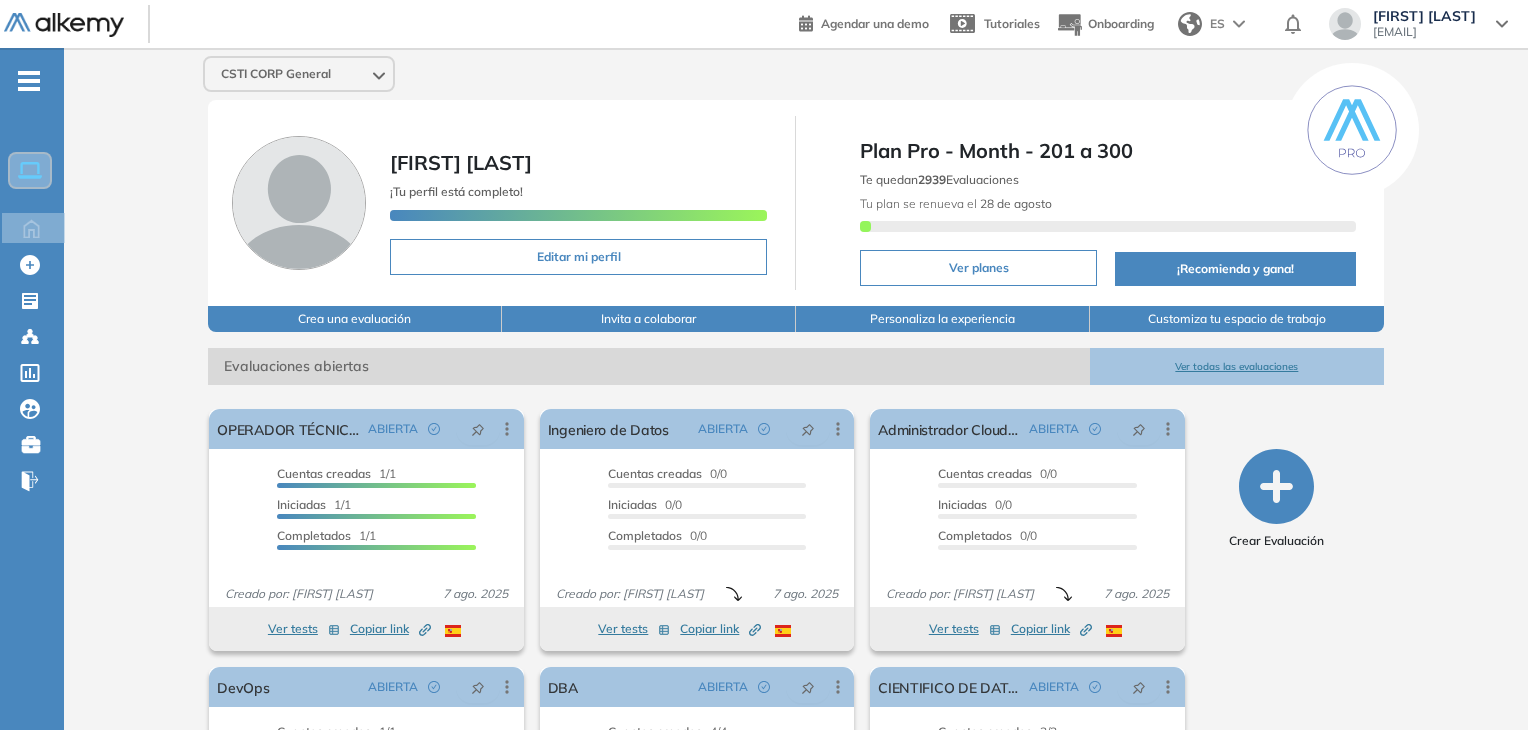 click on "Ver todas las evaluaciones" at bounding box center [1237, 366] 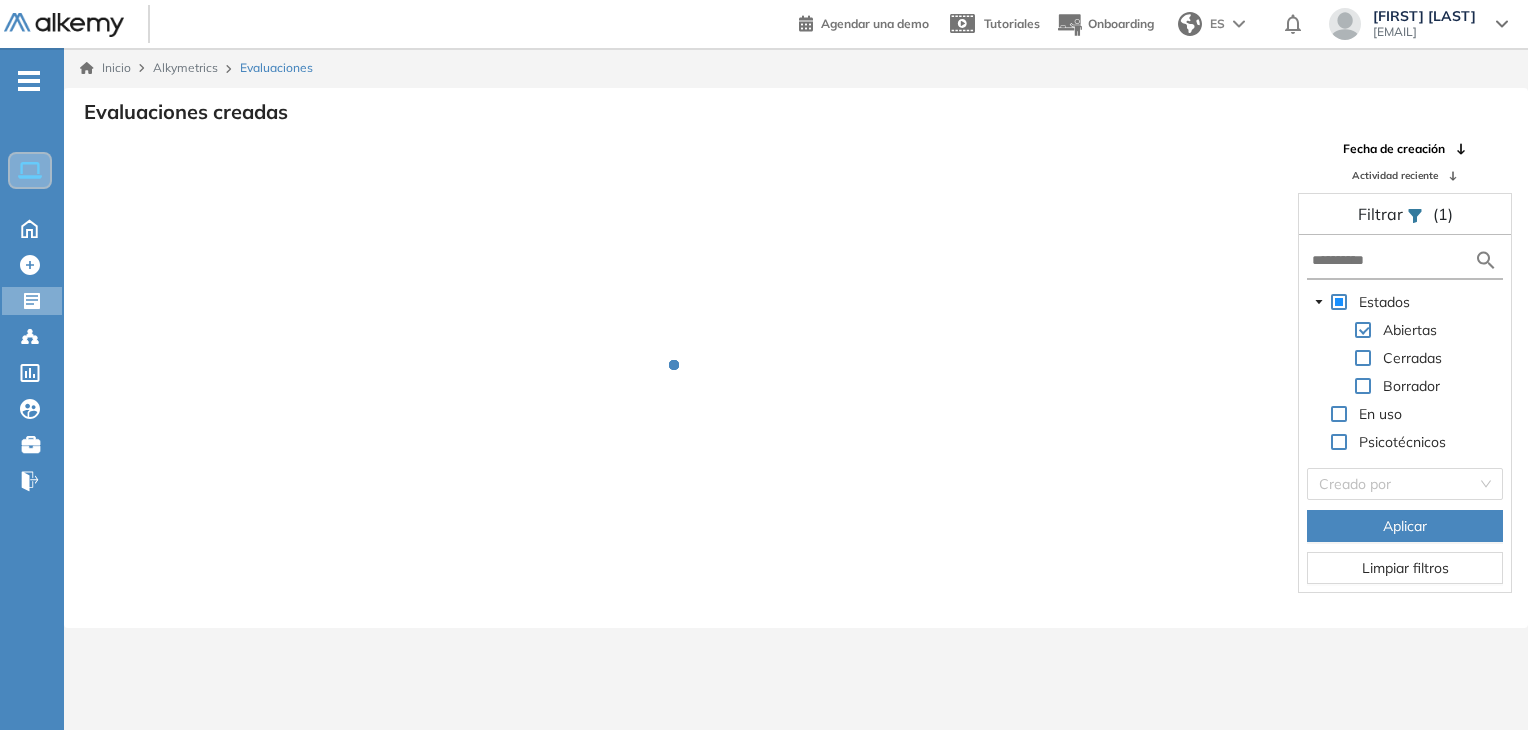 click at bounding box center [1405, 261] 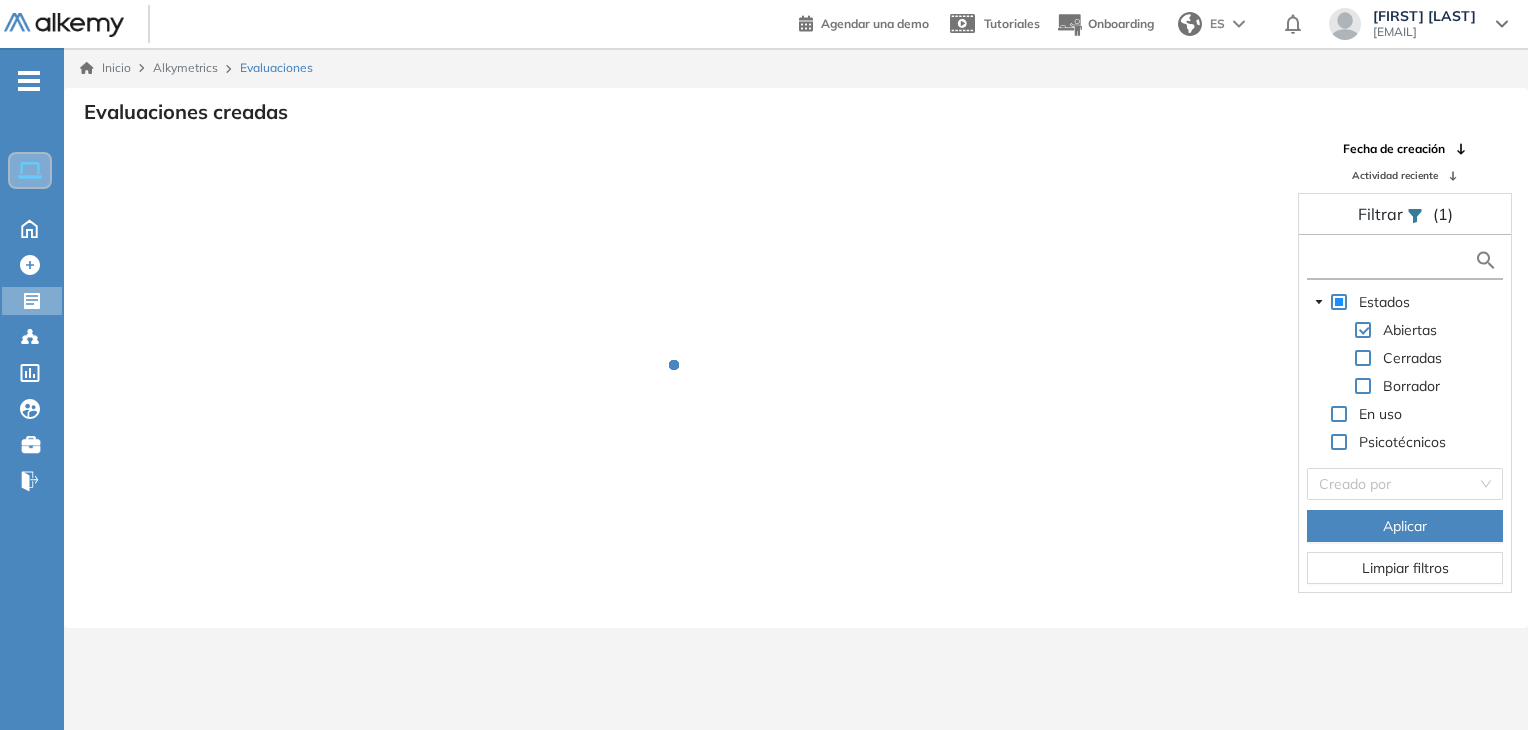 click at bounding box center [1393, 260] 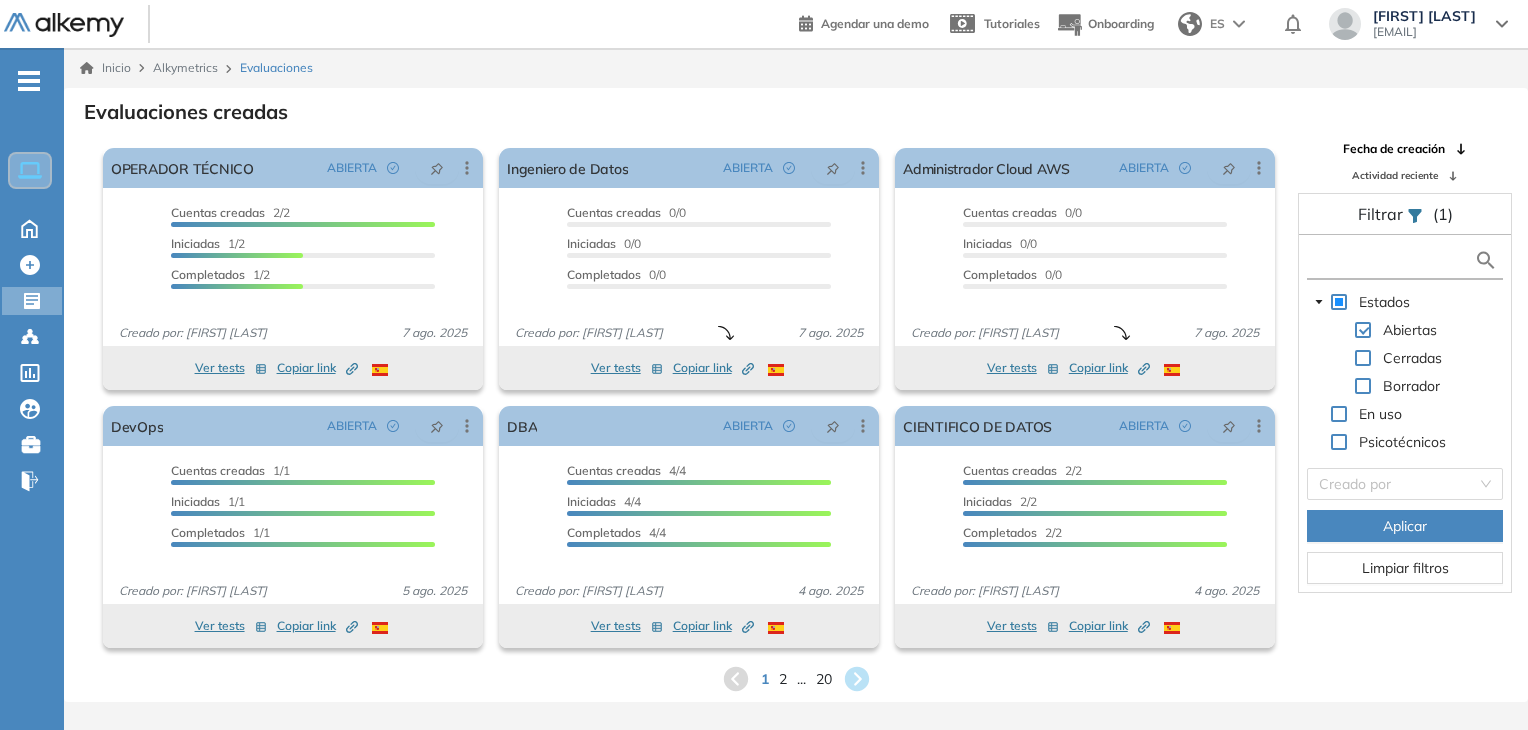 type on "*" 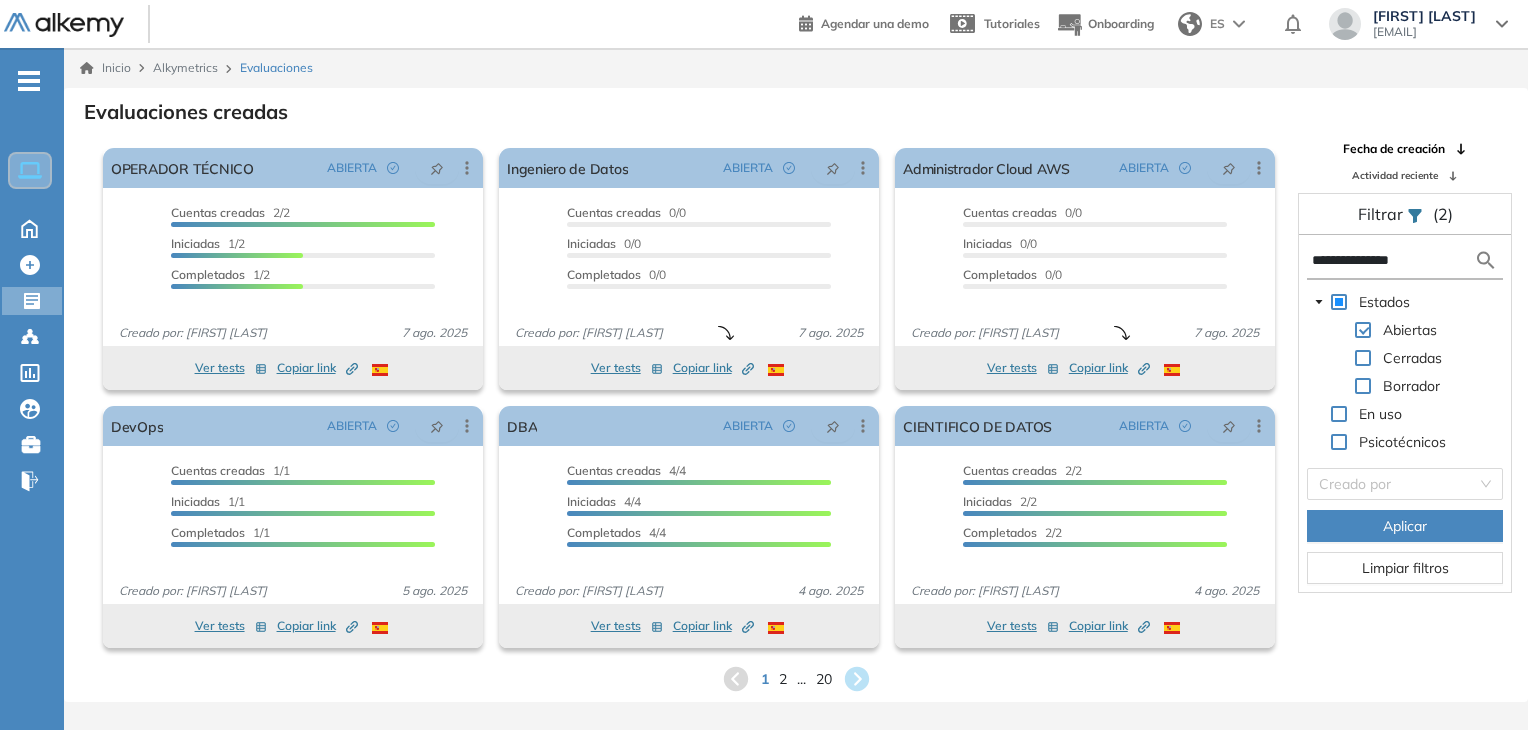 type on "**********" 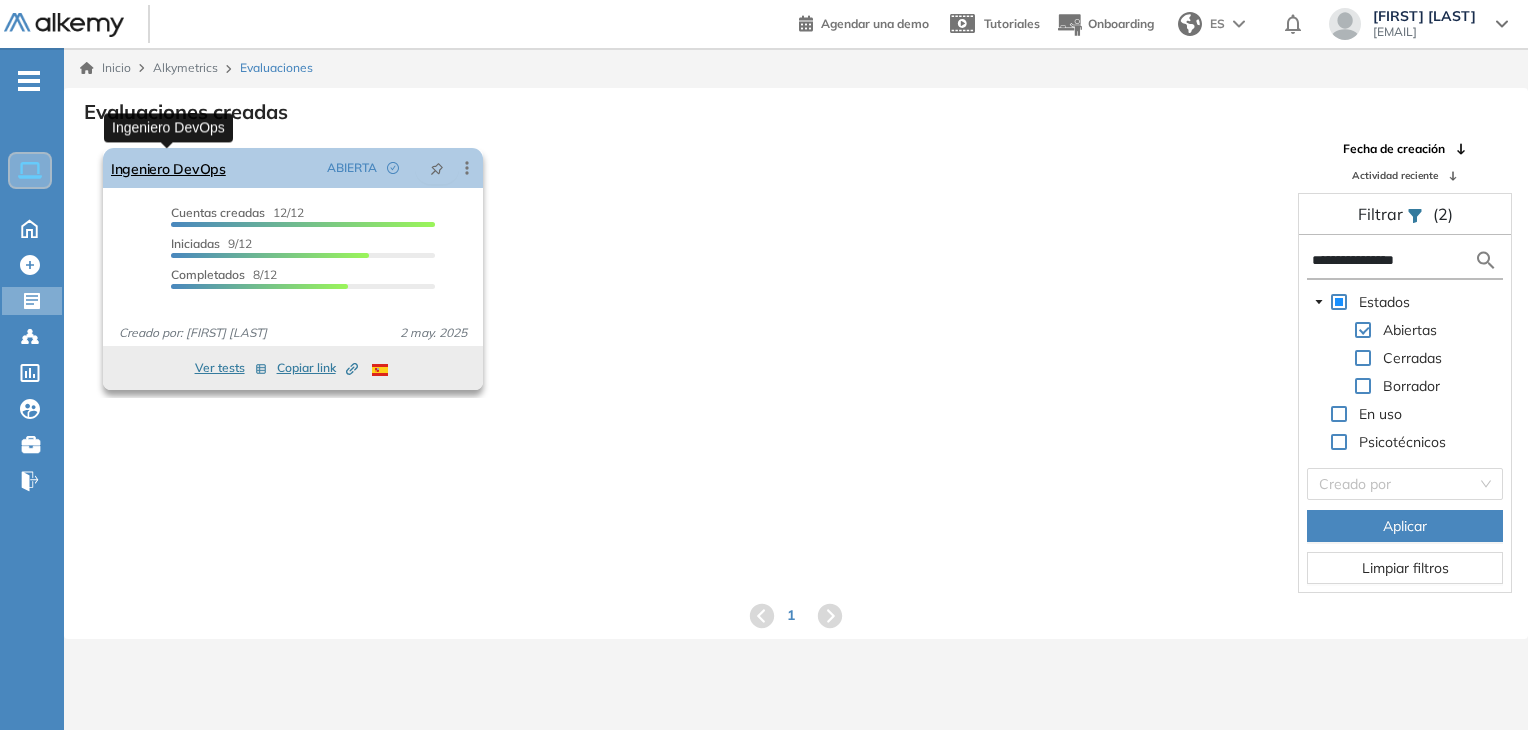 click on "Ingeniero DevOps" at bounding box center (168, 168) 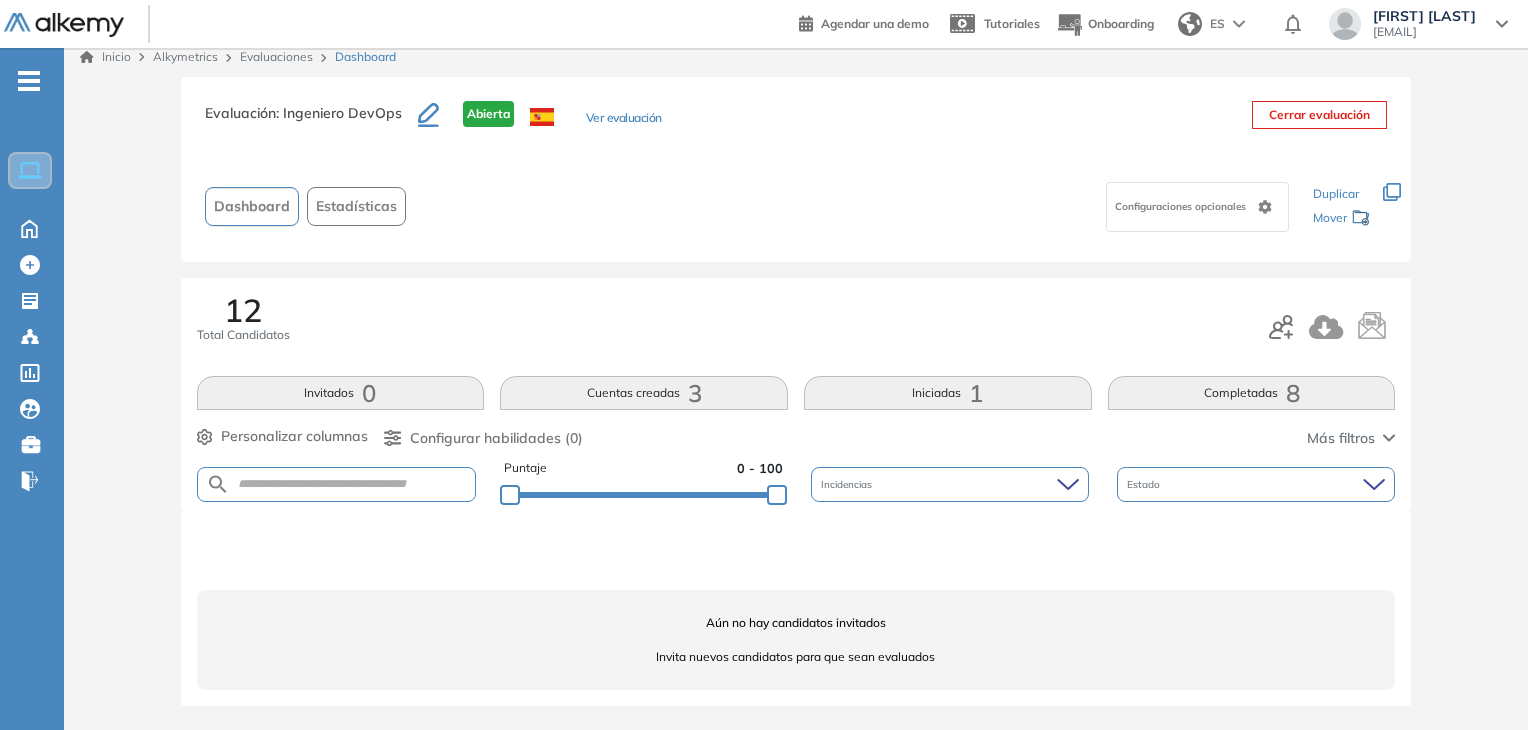 scroll, scrollTop: 10, scrollLeft: 0, axis: vertical 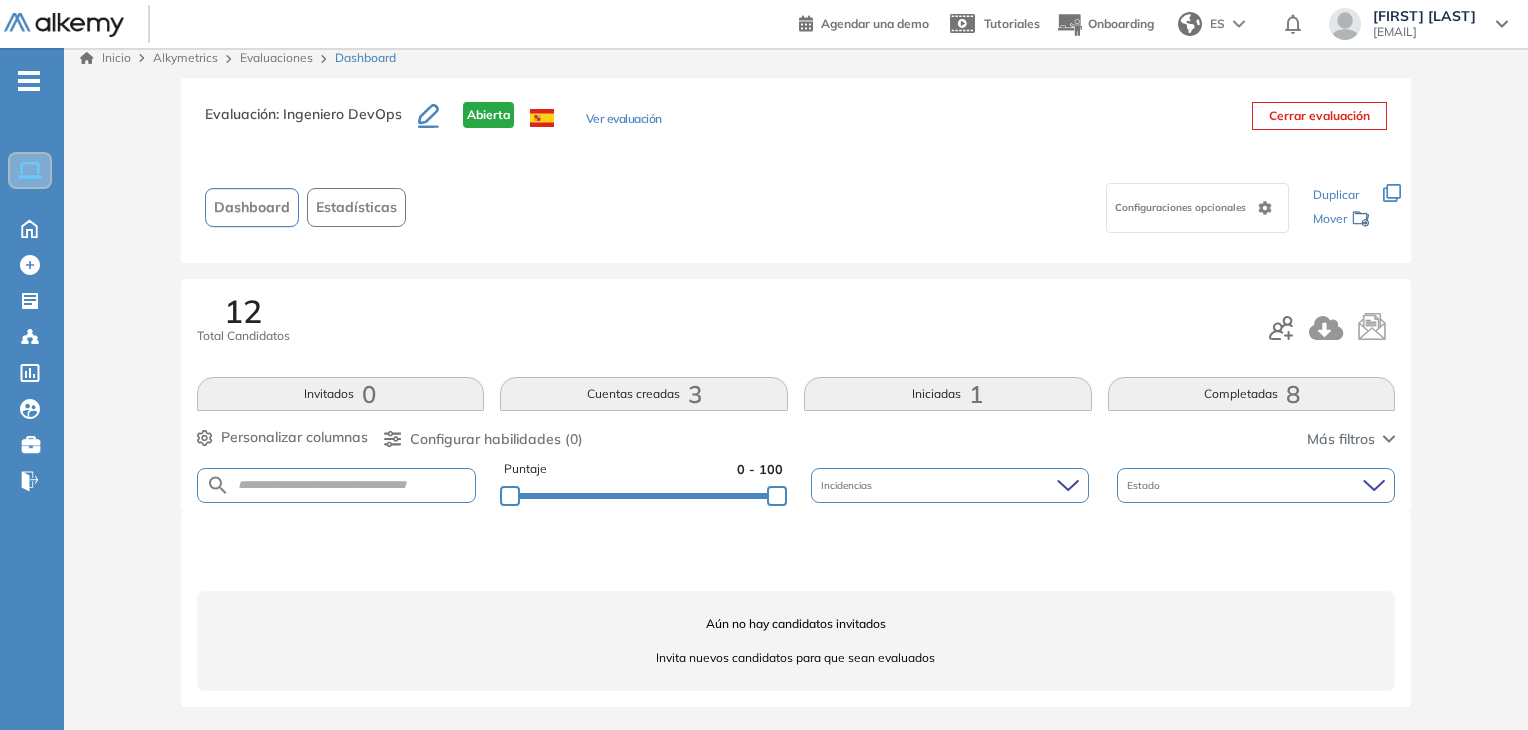 click on "Completadas 8" at bounding box center [1252, 394] 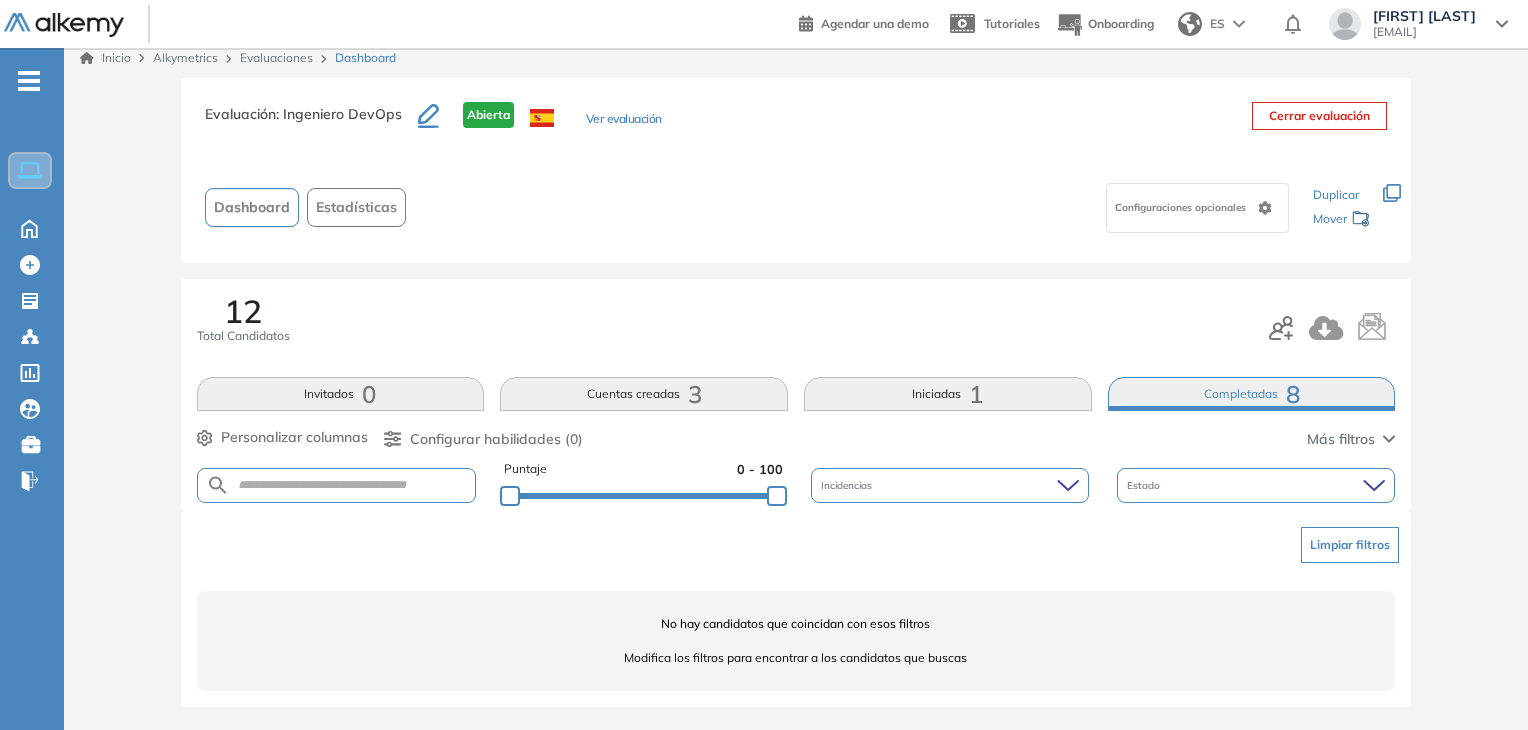 click on "Iniciadas 1" at bounding box center (948, 394) 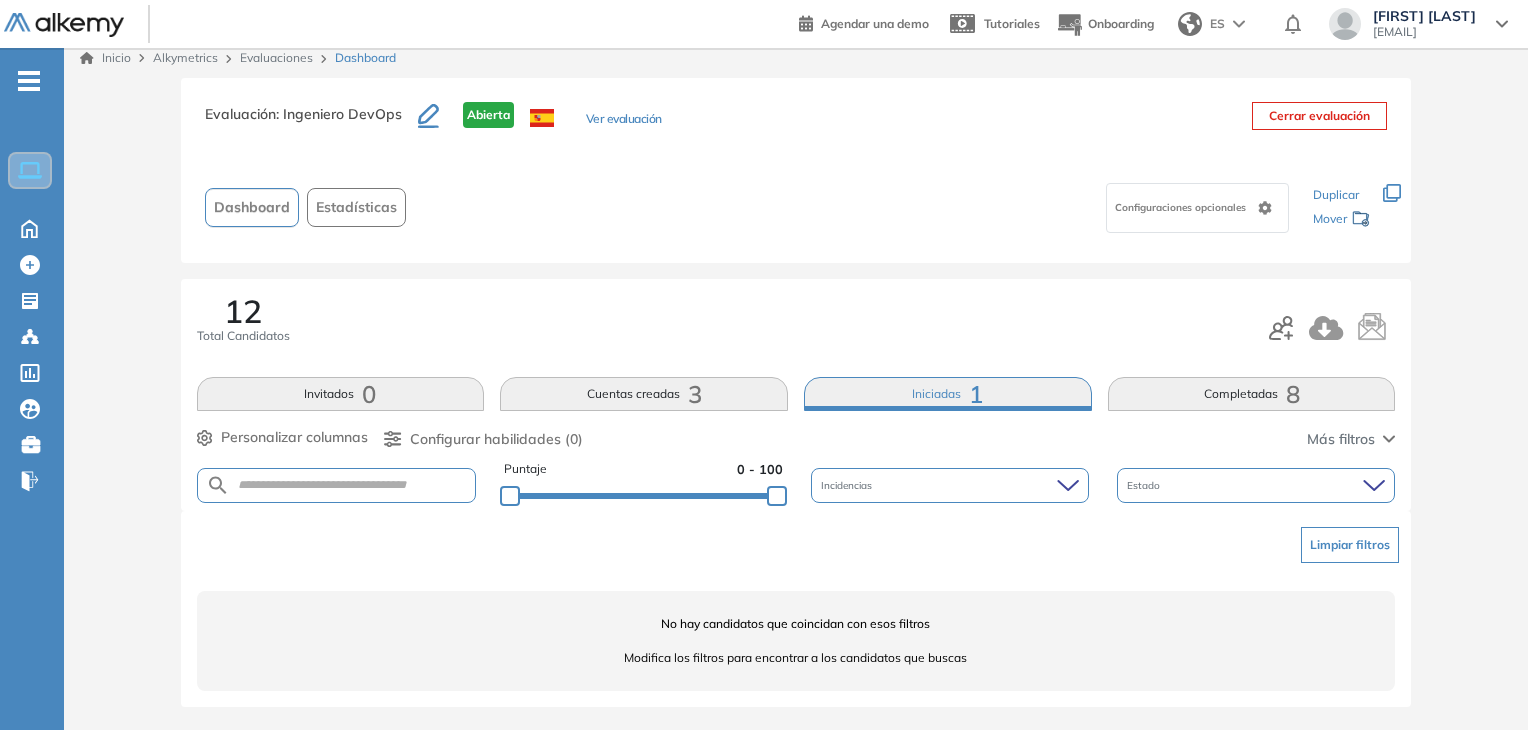 click on "Iniciadas 1" at bounding box center (948, 394) 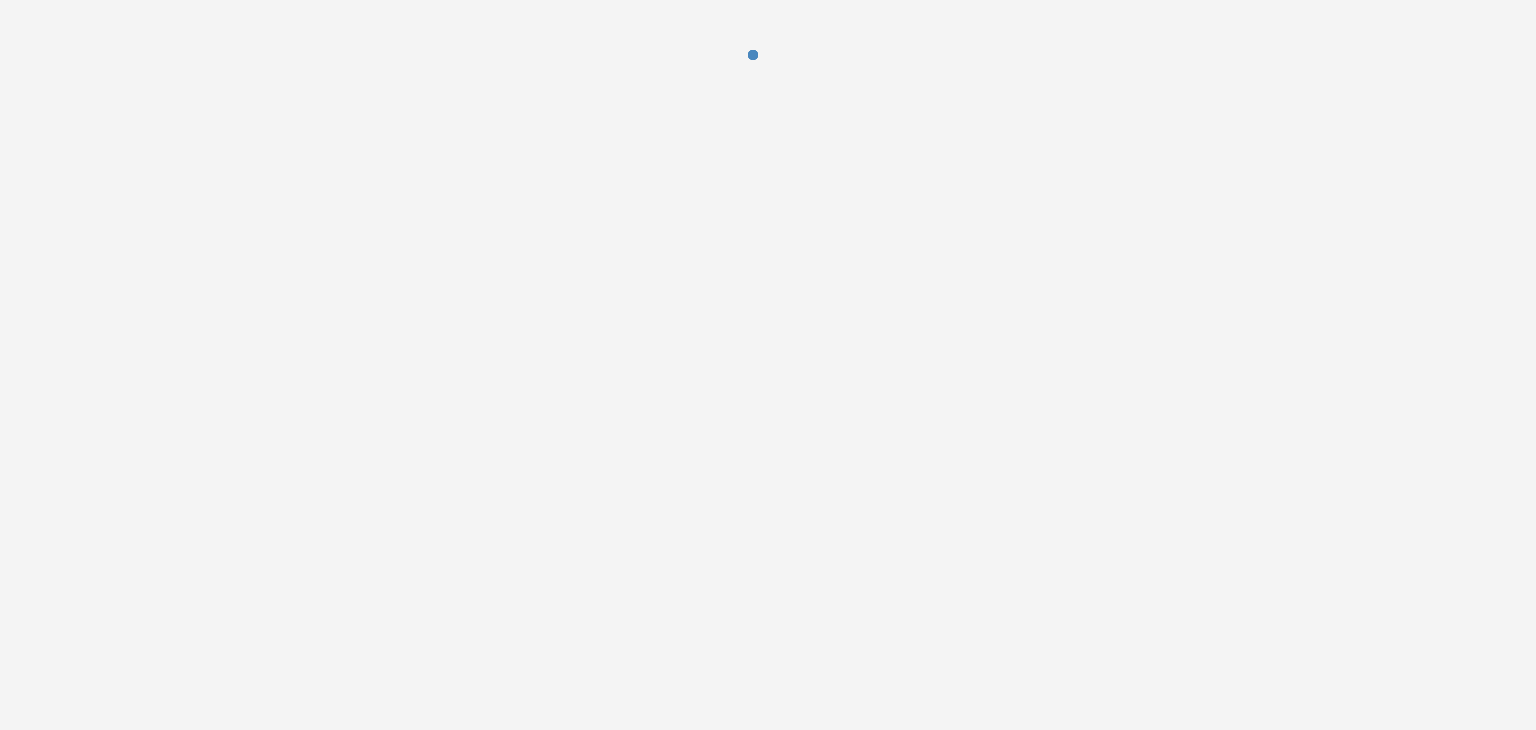 scroll, scrollTop: 0, scrollLeft: 0, axis: both 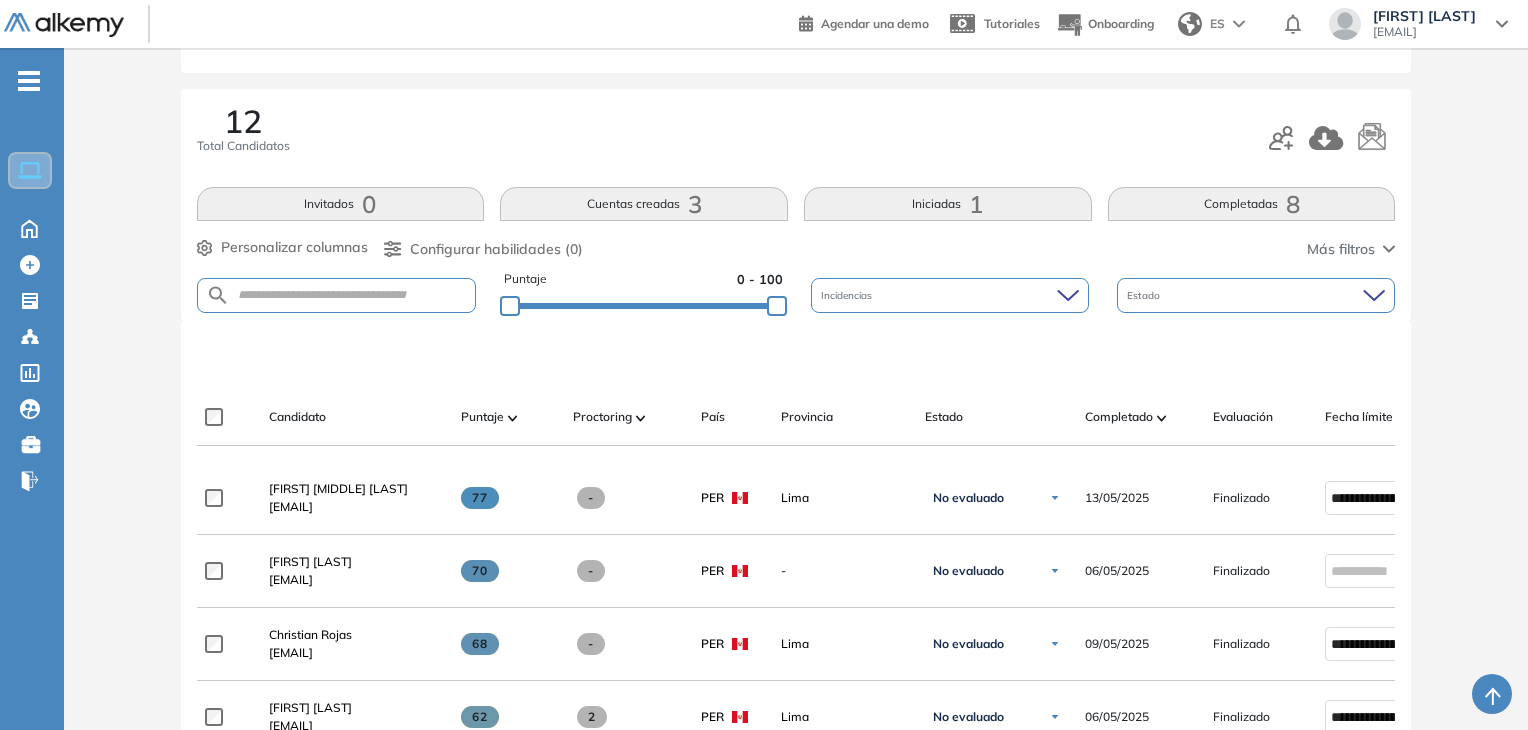 click on "Iniciadas 1" at bounding box center (948, 204) 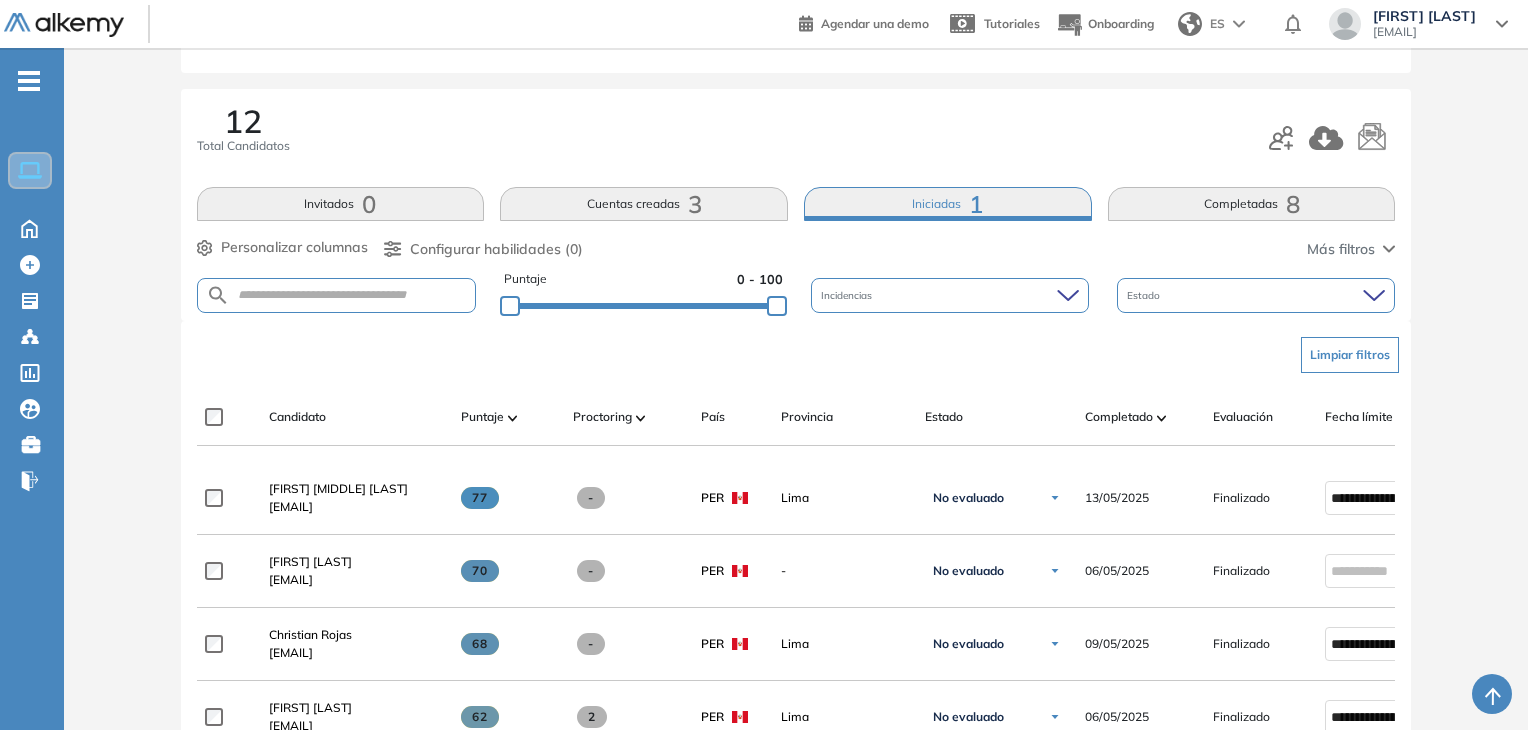 click on "Estado" at bounding box center (1256, 295) 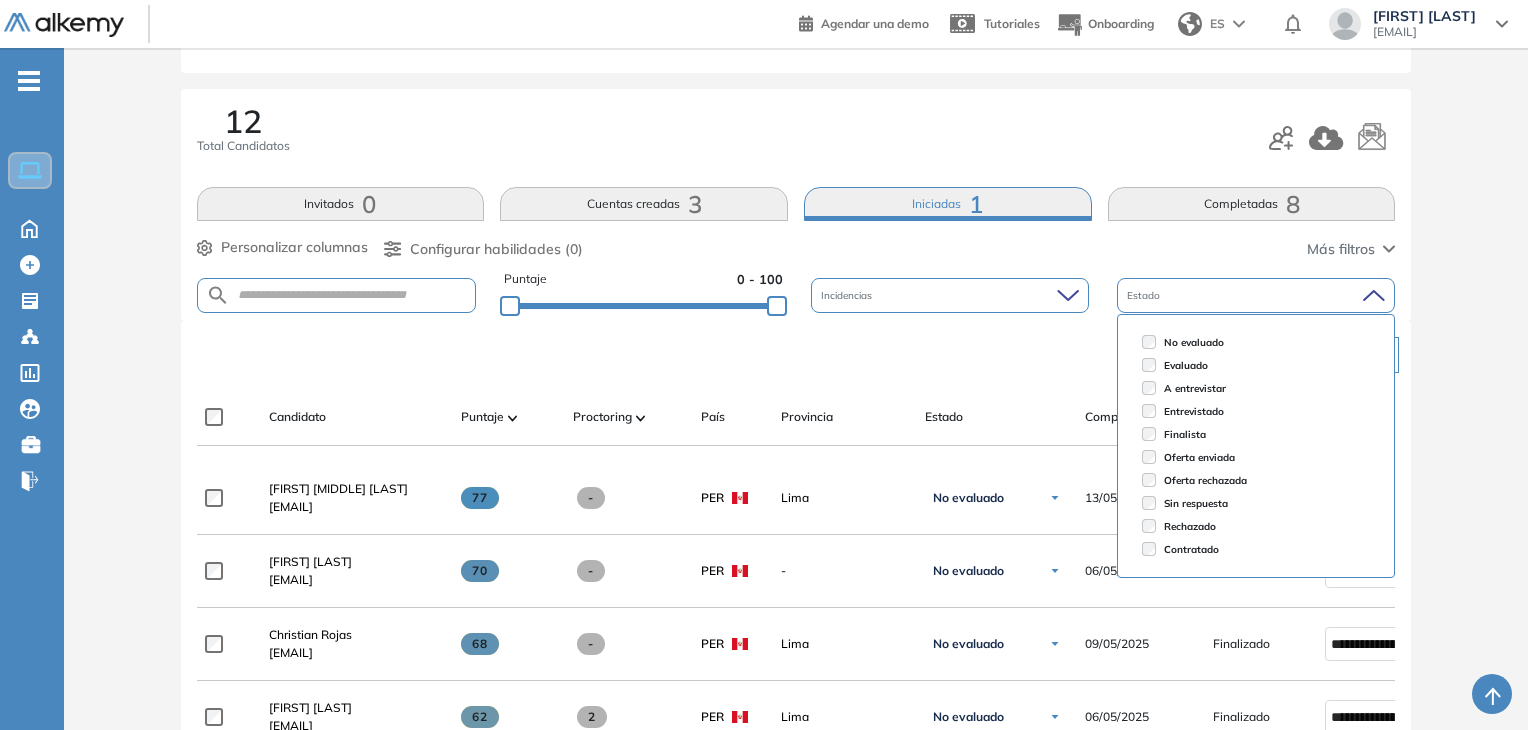 click on "Limpiar filtros" at bounding box center [800, 355] 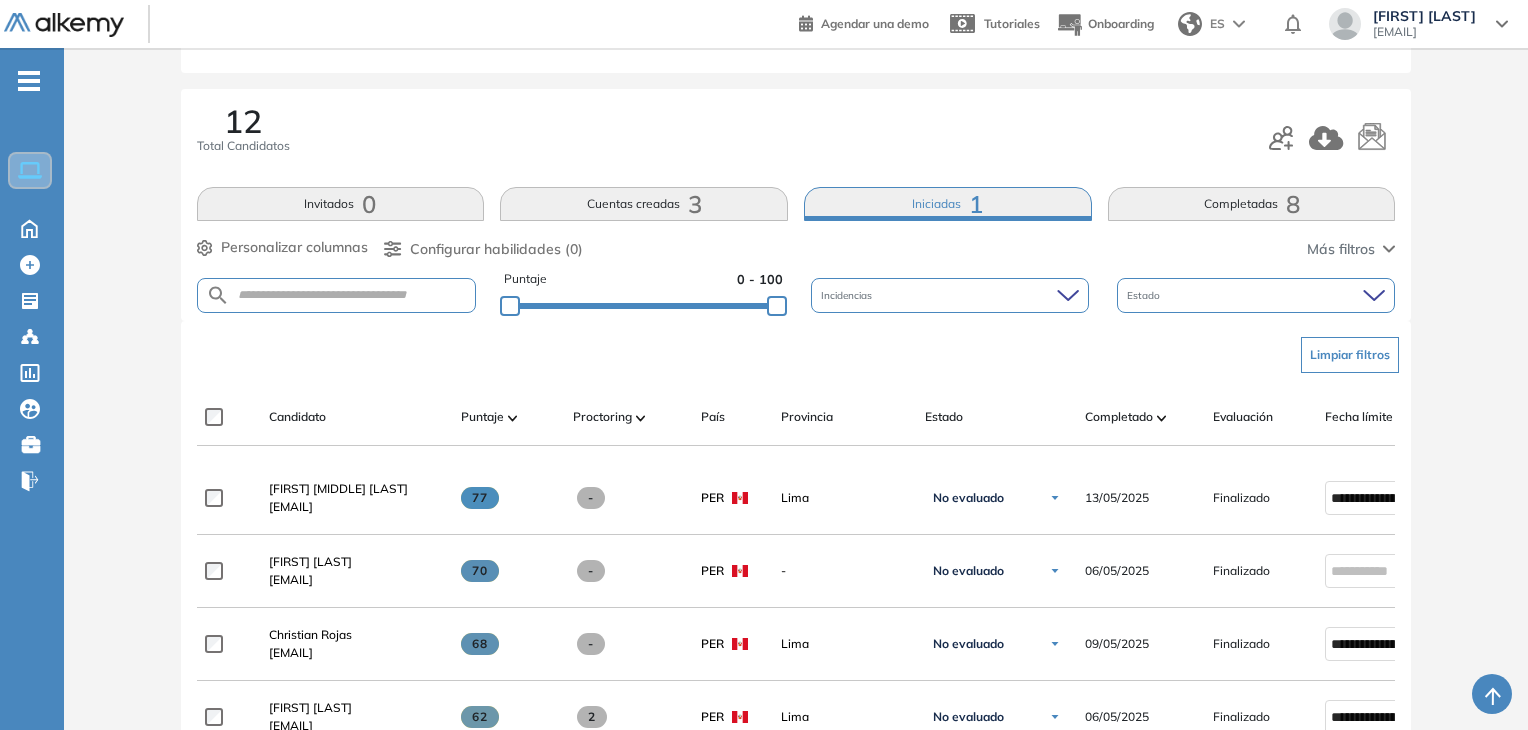 click at bounding box center (337, 295) 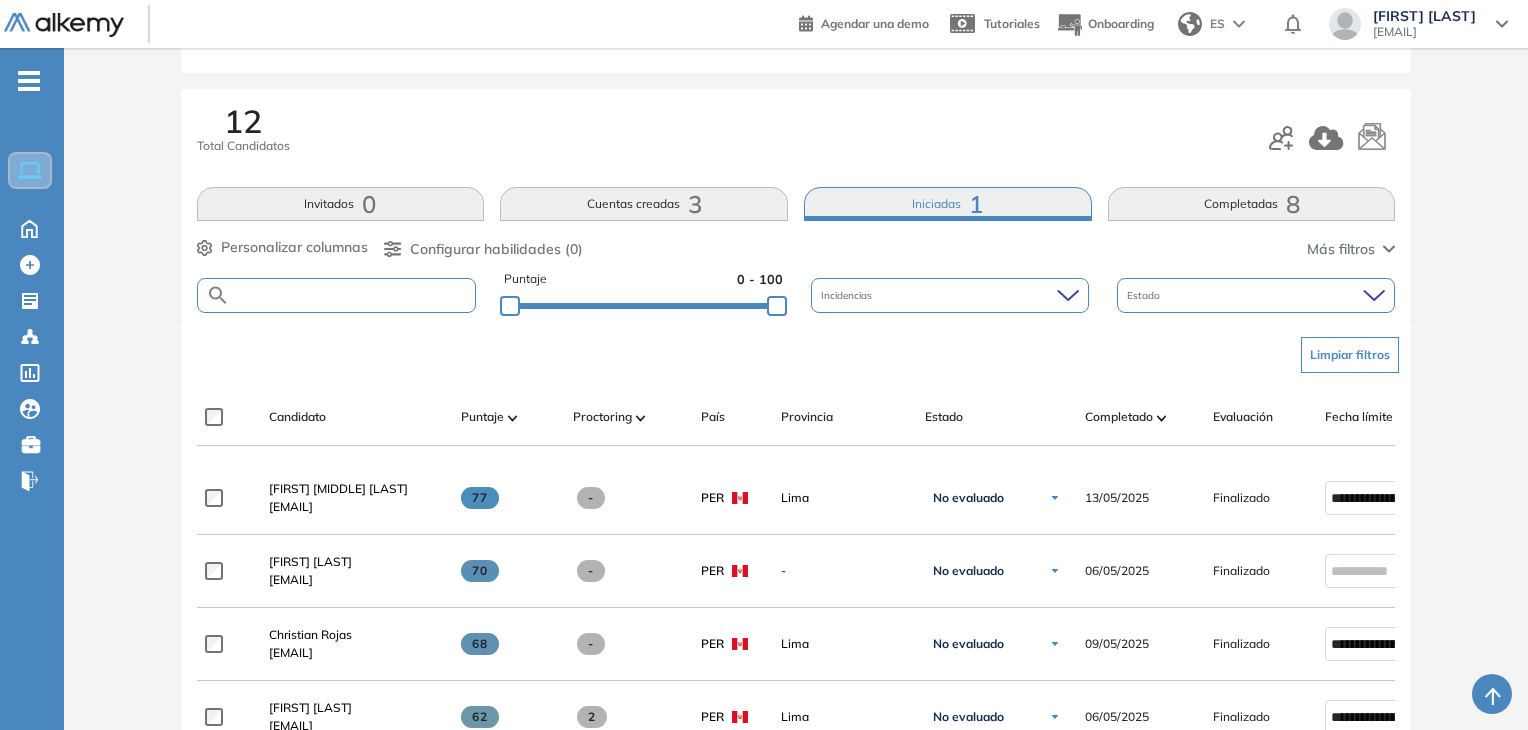 click at bounding box center [353, 295] 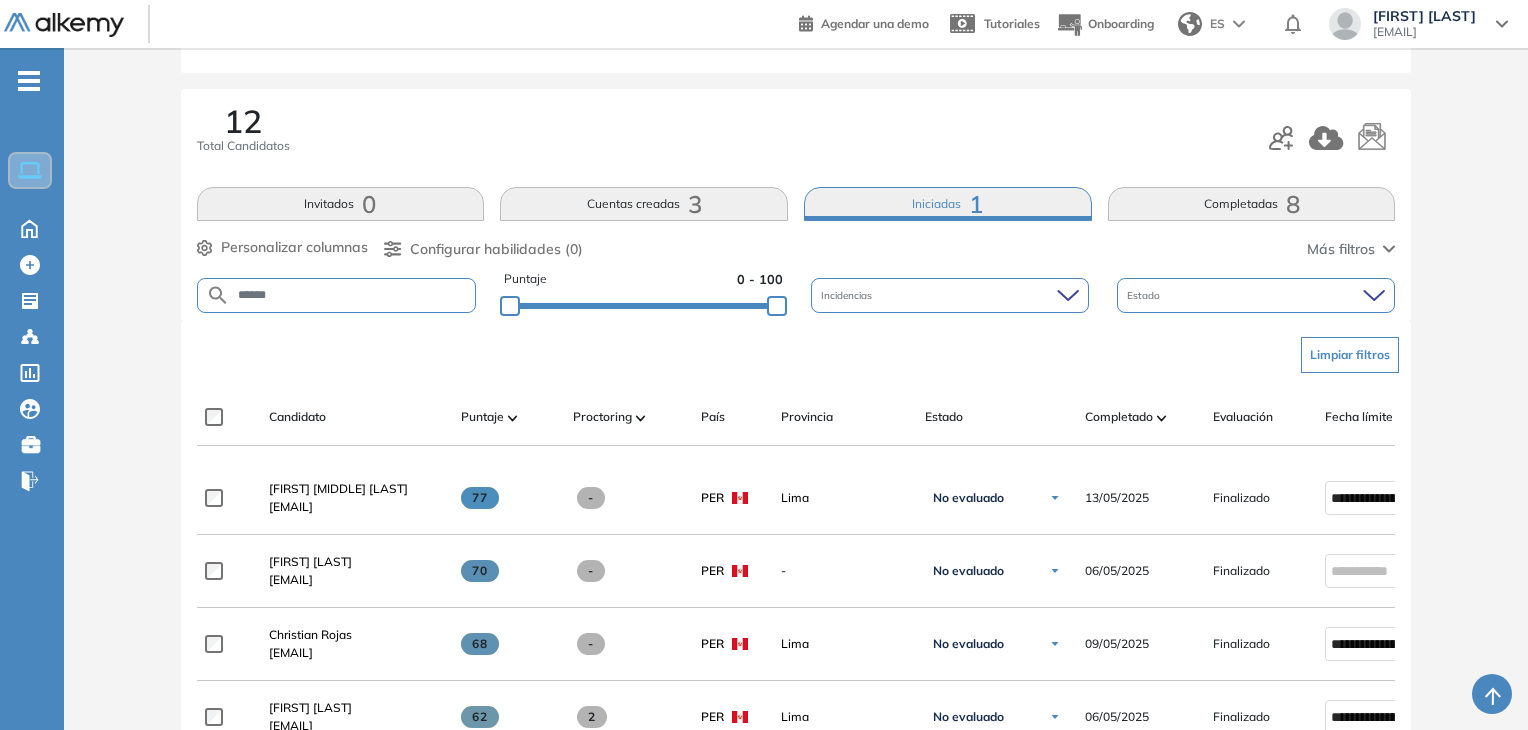 type on "******" 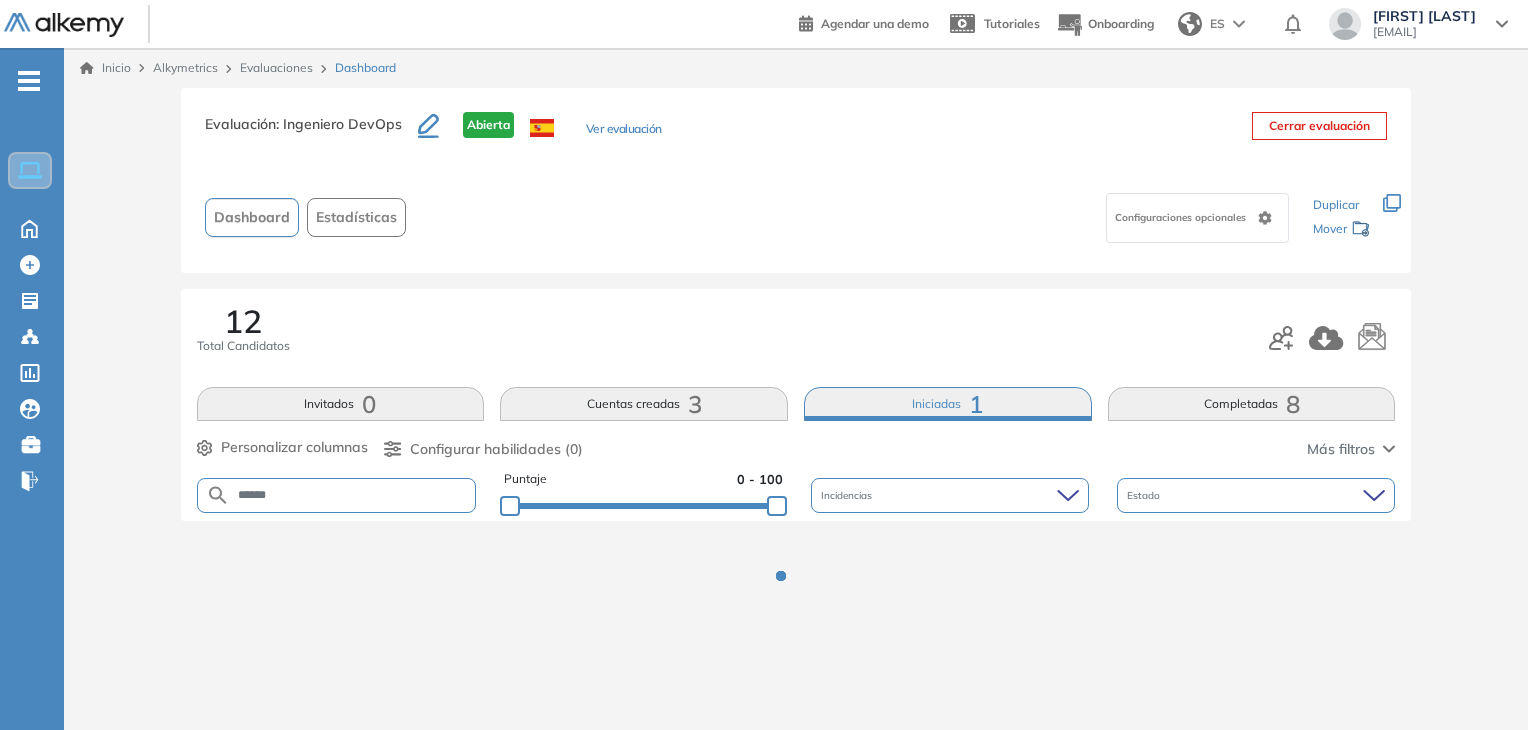 scroll, scrollTop: 0, scrollLeft: 0, axis: both 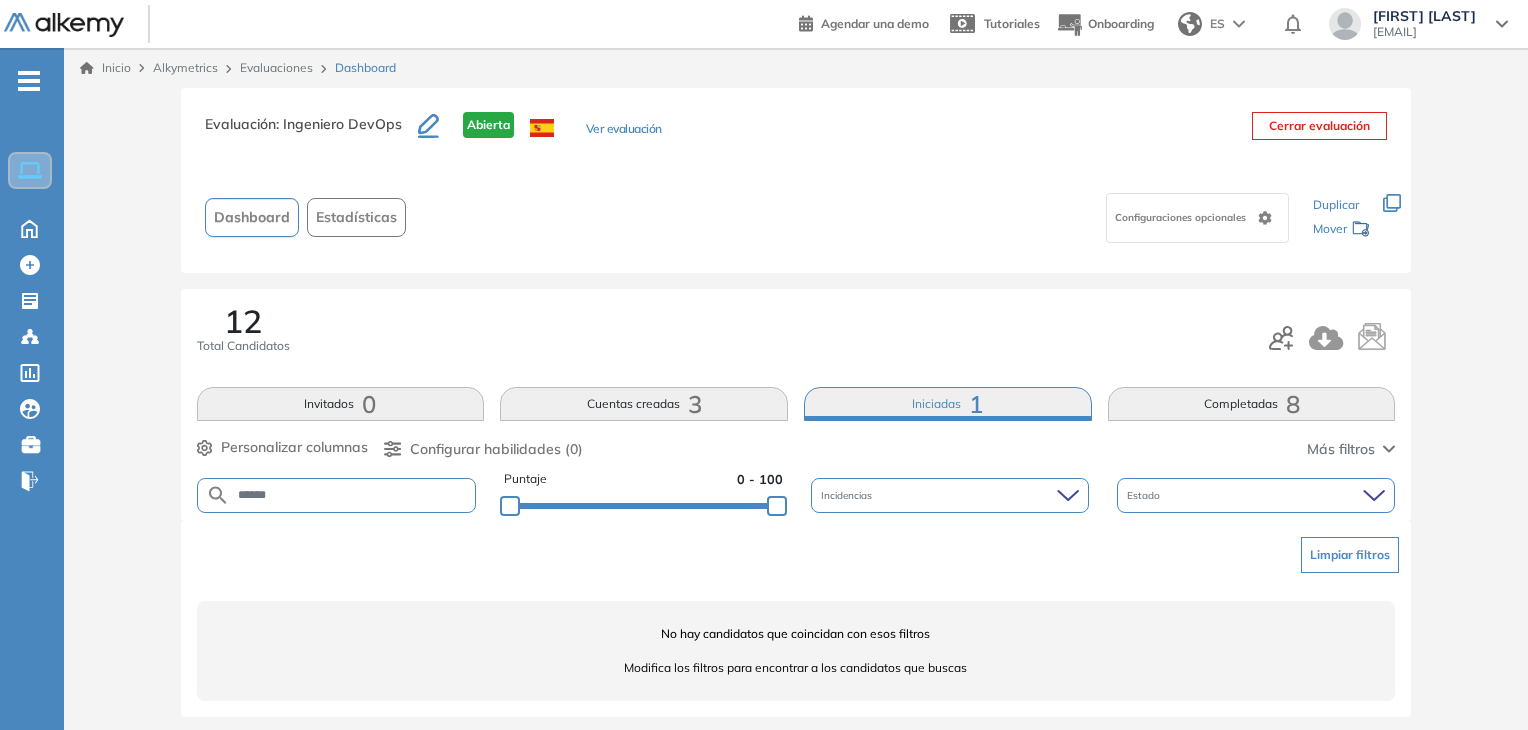 click on "******" at bounding box center [353, 495] 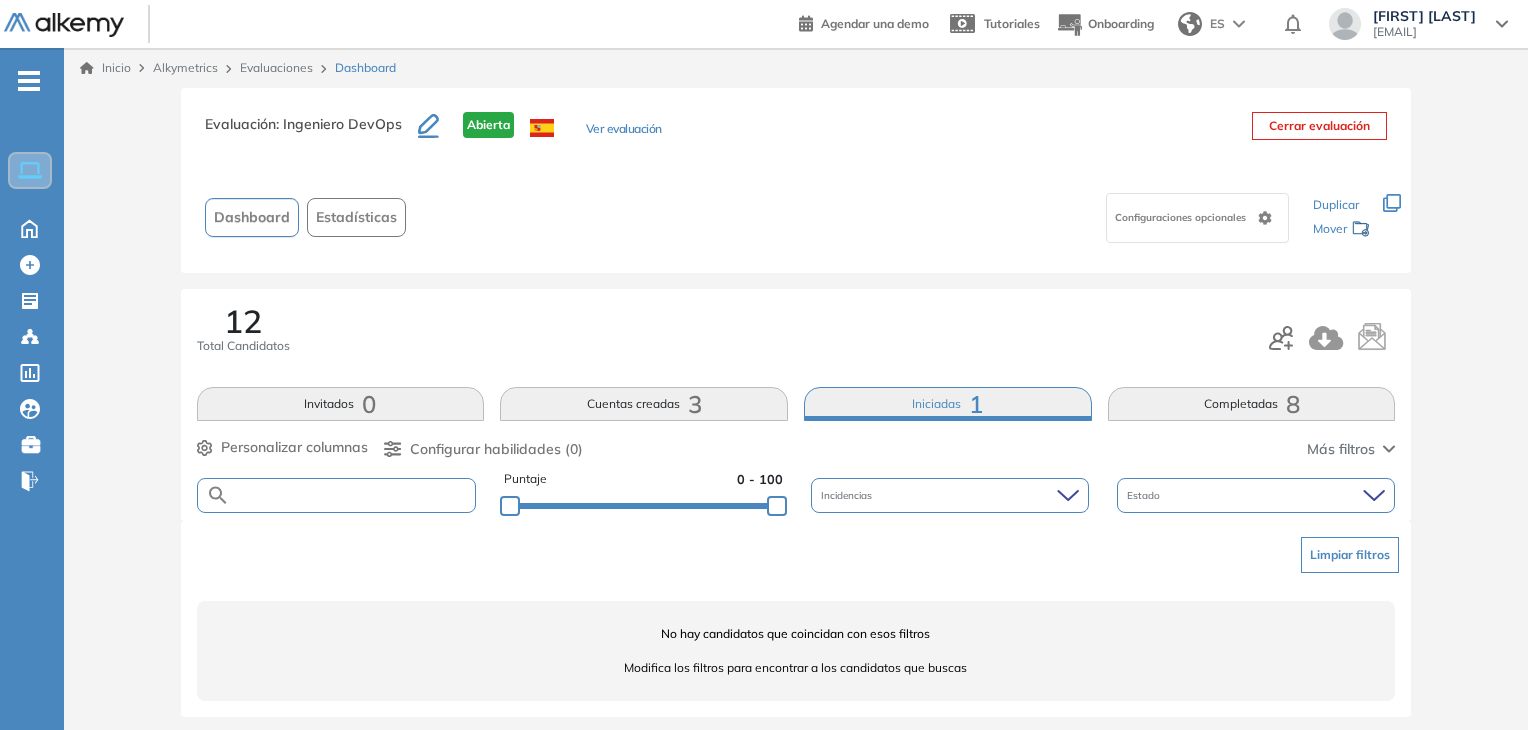 type 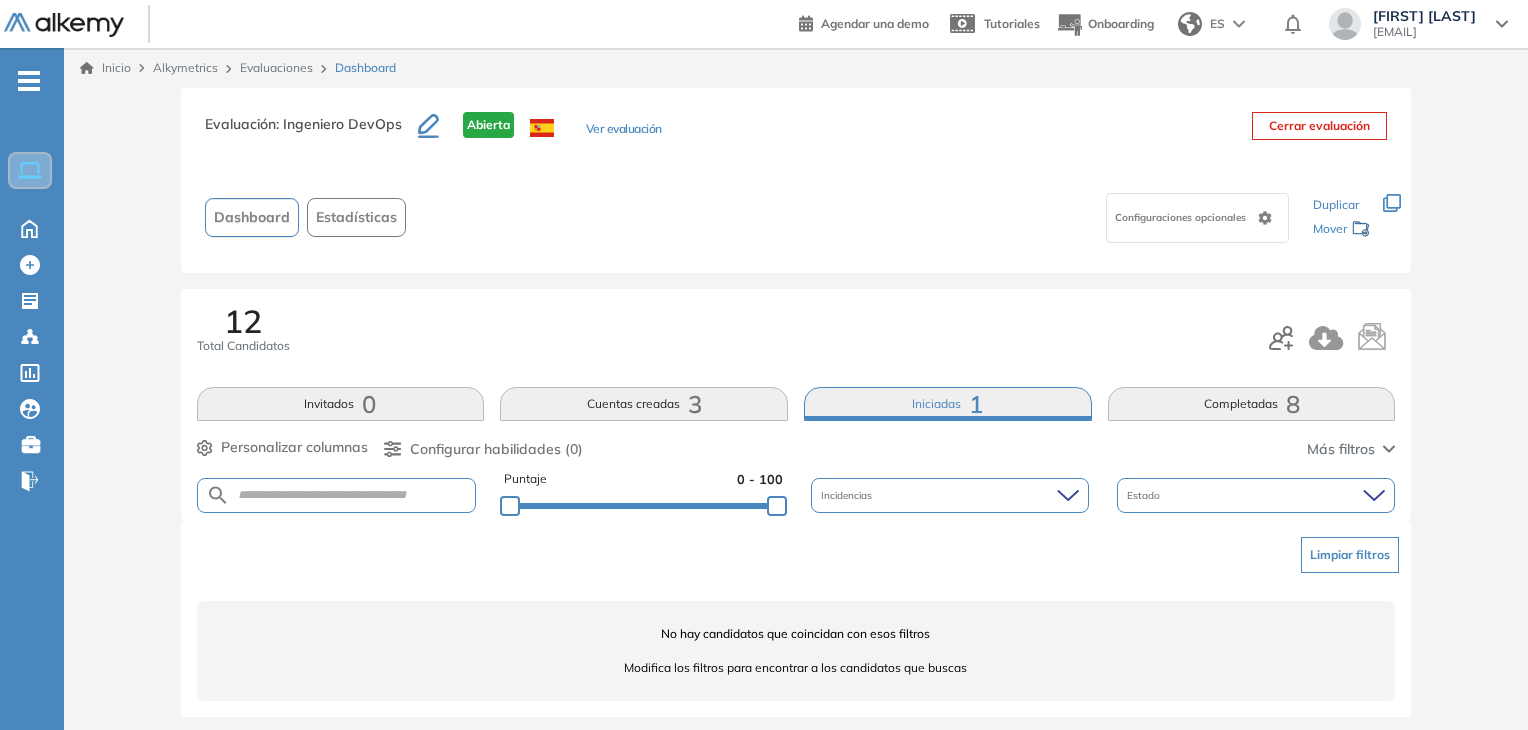 click at bounding box center [337, 495] 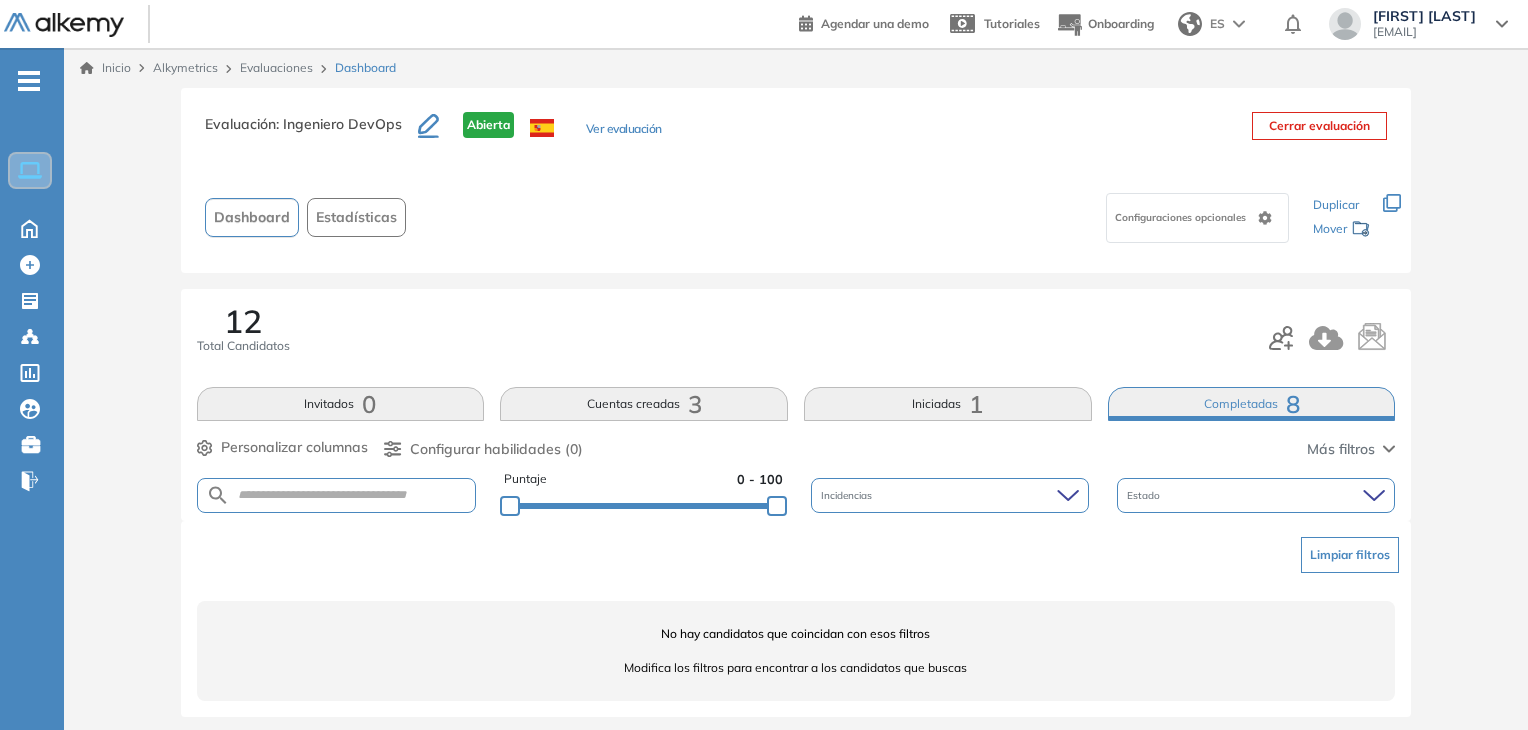 click on "Cuentas creadas 3" at bounding box center (644, 404) 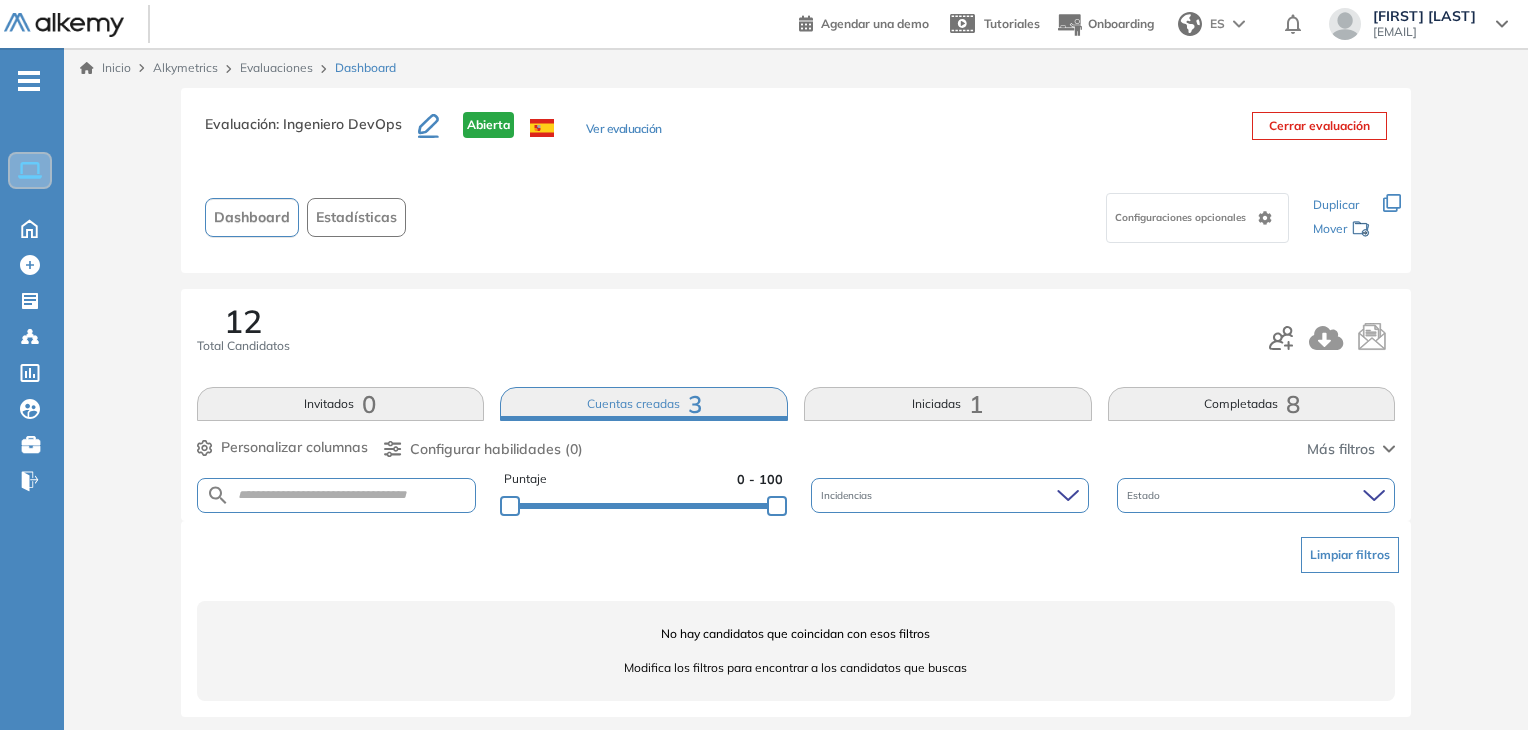 click on "Invitados 0" at bounding box center [341, 404] 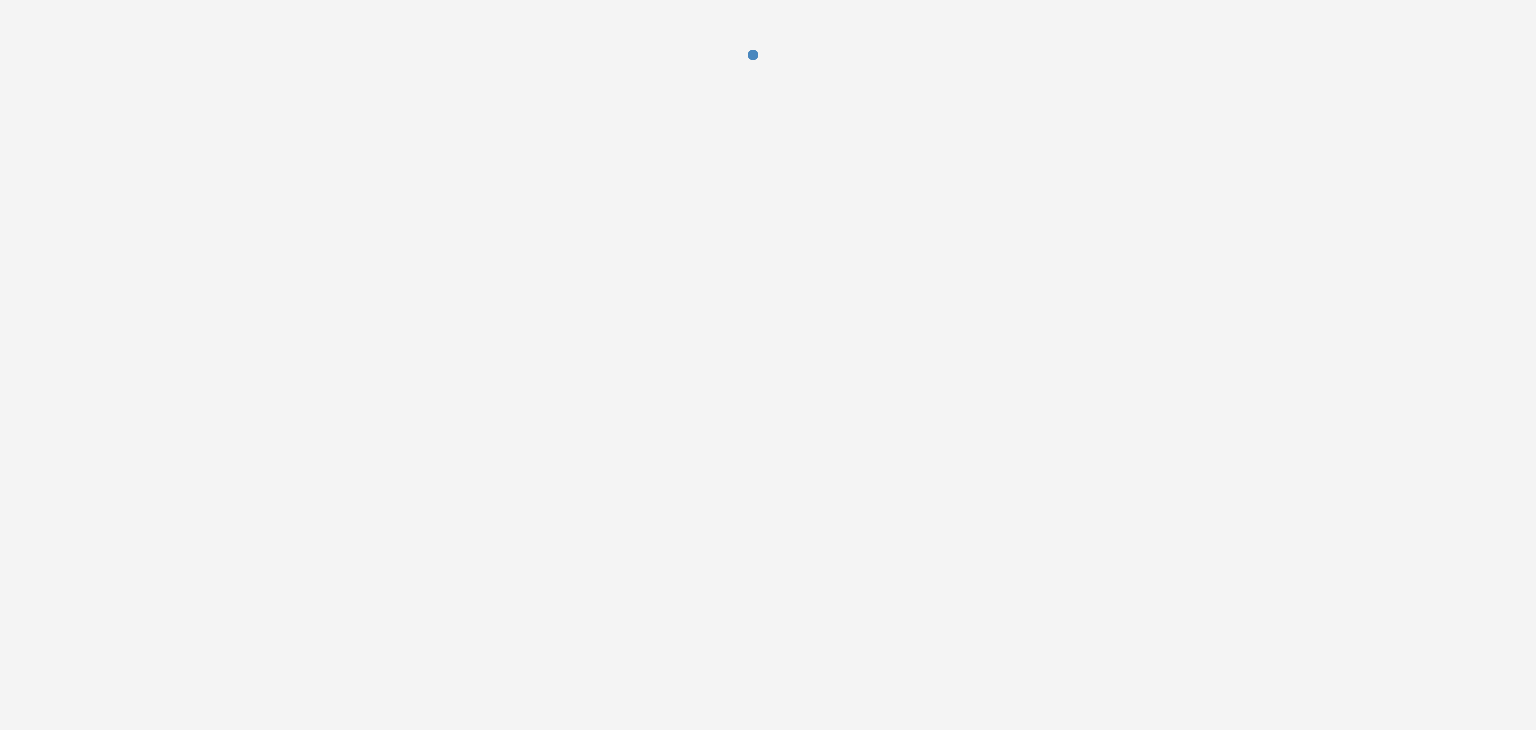 scroll, scrollTop: 0, scrollLeft: 0, axis: both 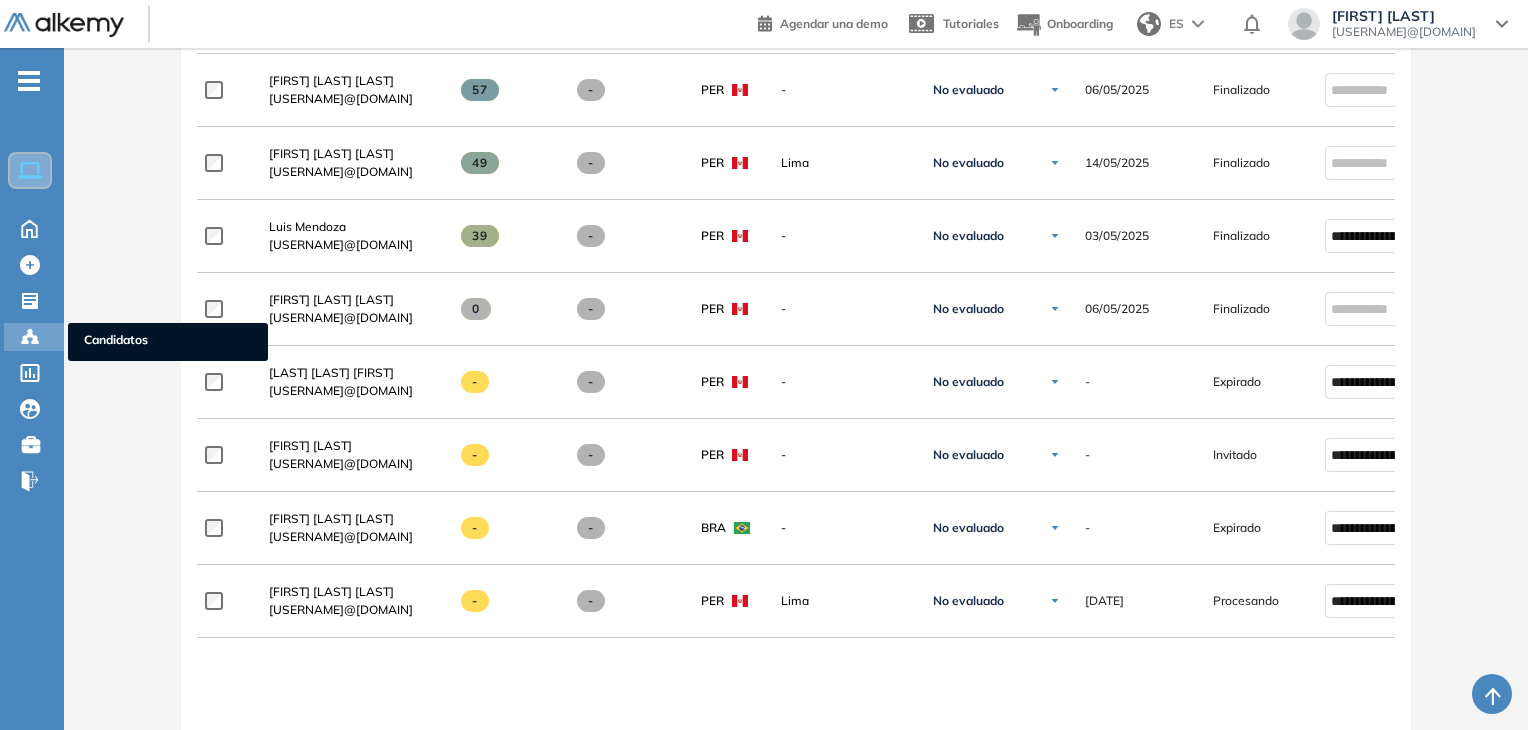 click 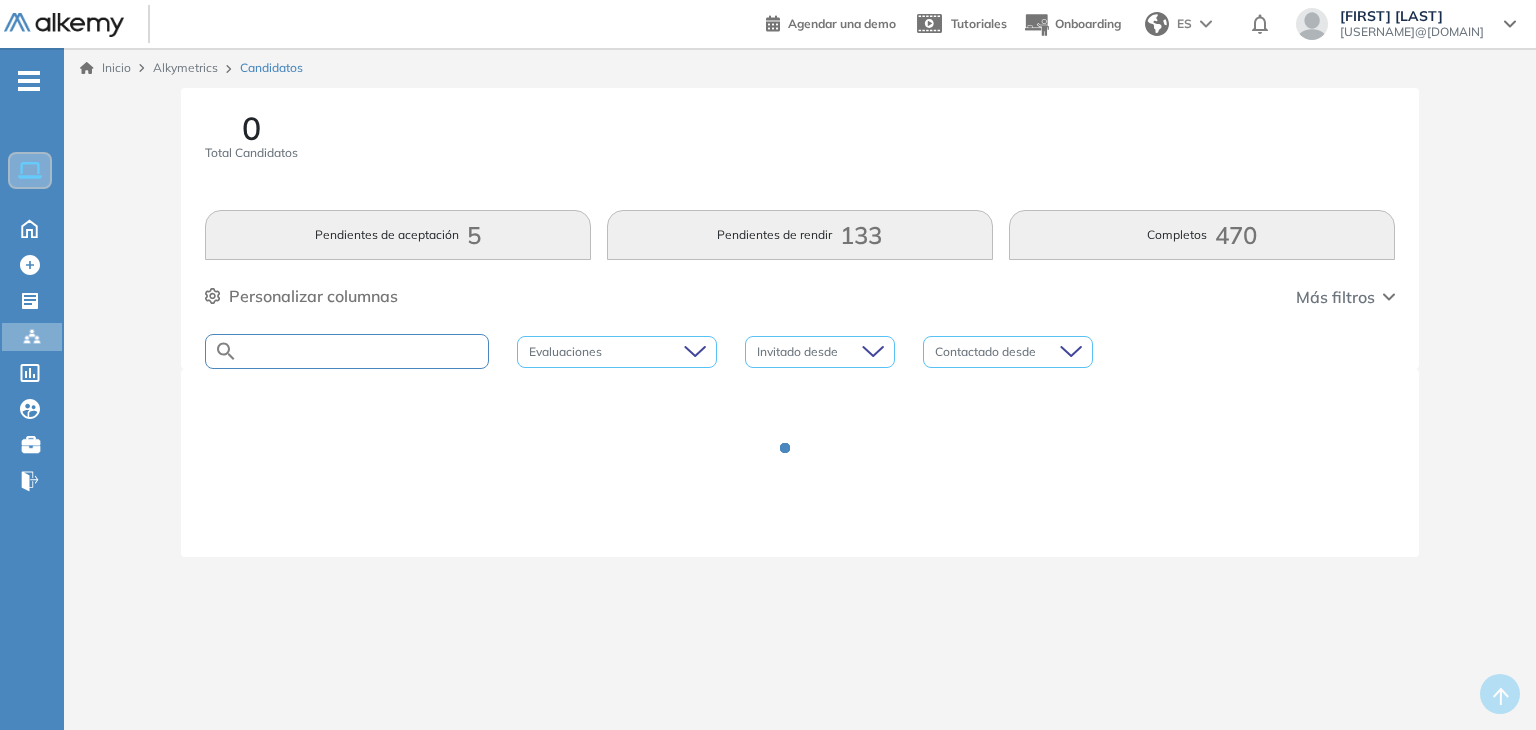 click at bounding box center (363, 351) 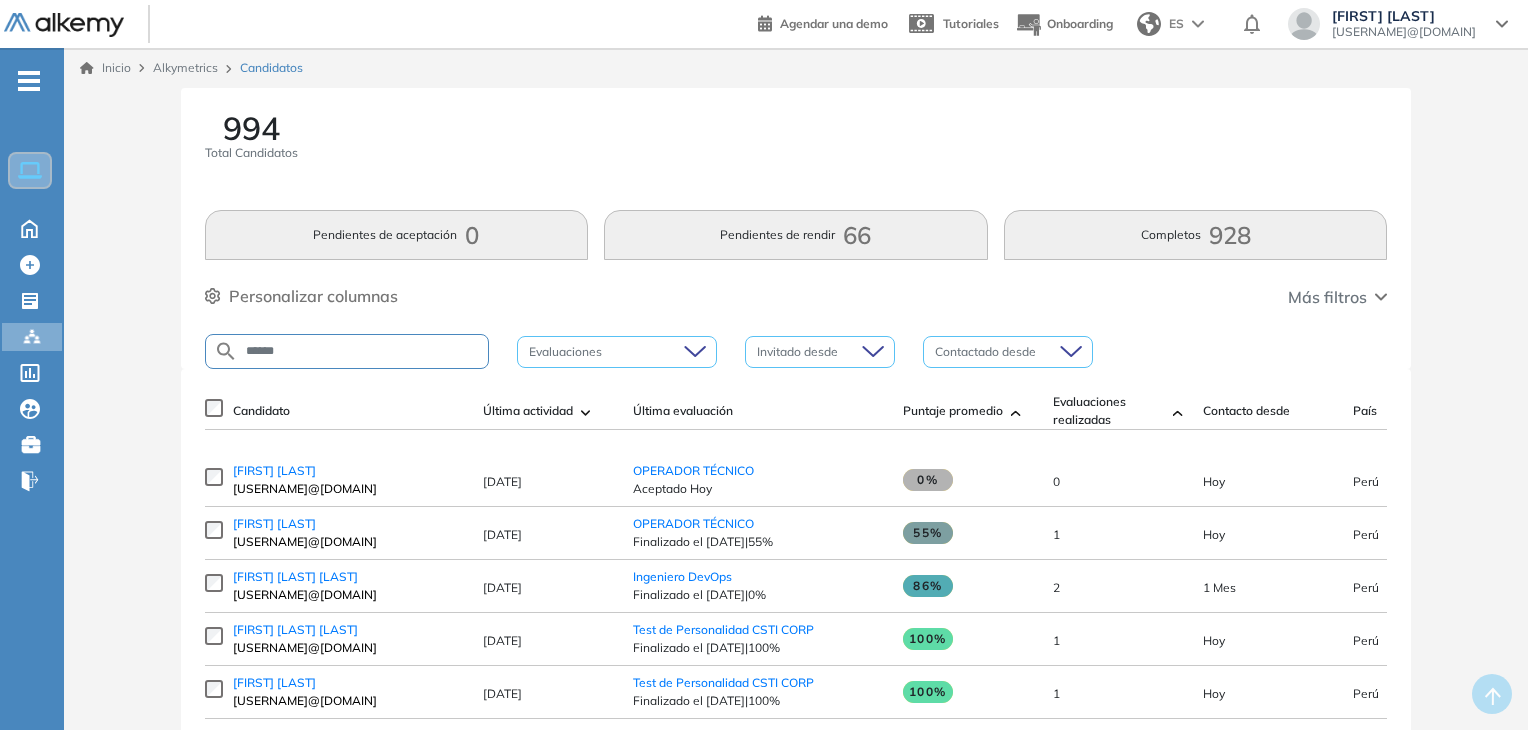 type on "******" 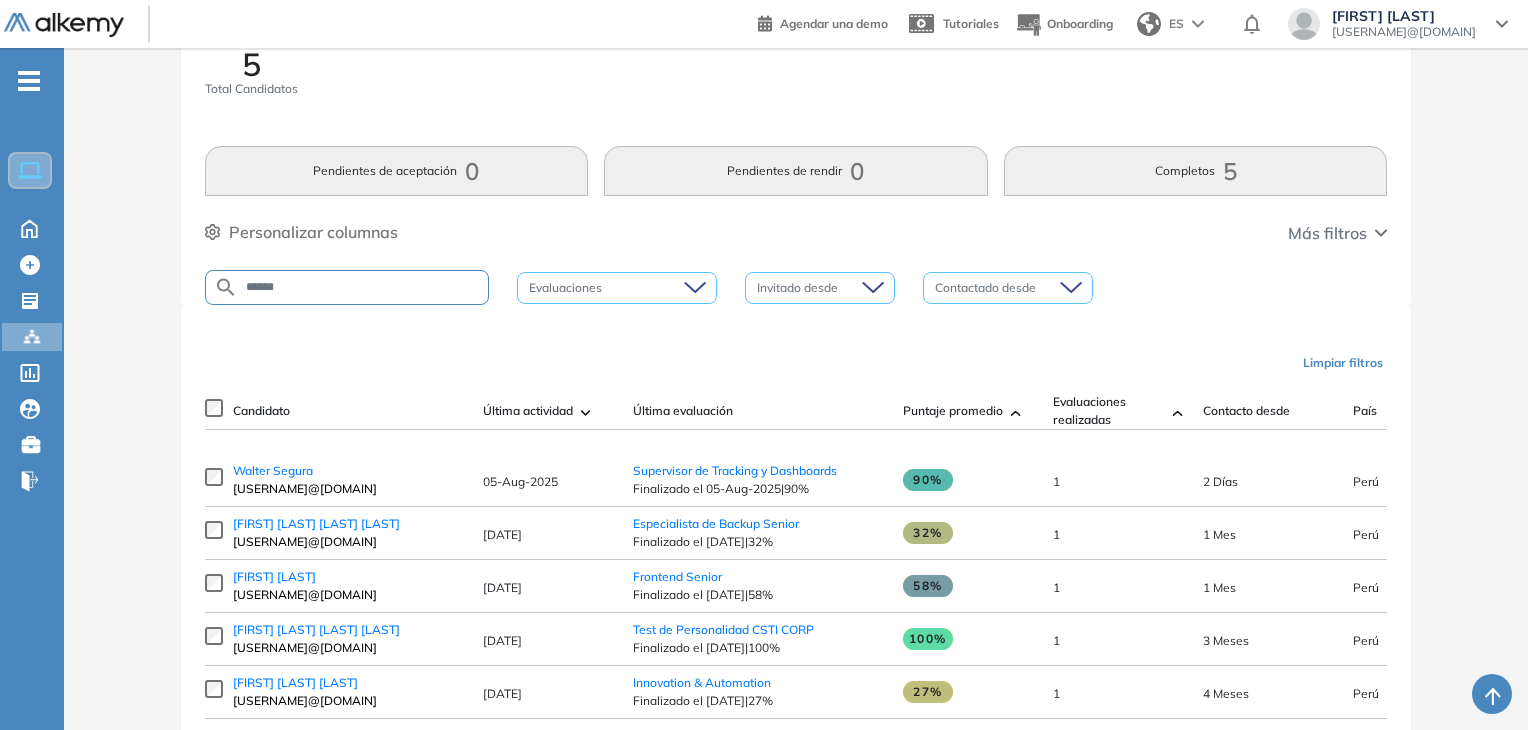 scroll, scrollTop: 132, scrollLeft: 0, axis: vertical 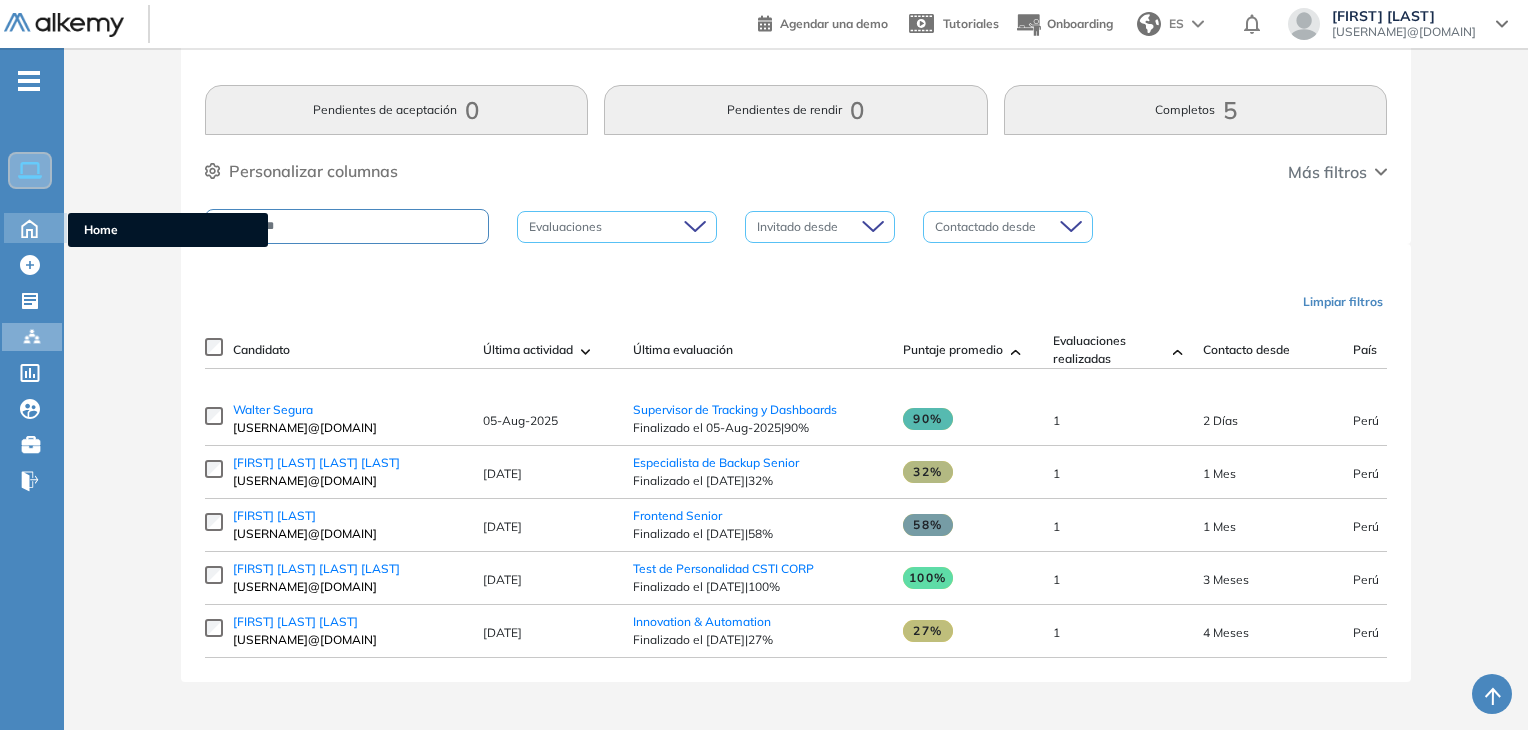 click on "Home Home" at bounding box center [35, 228] 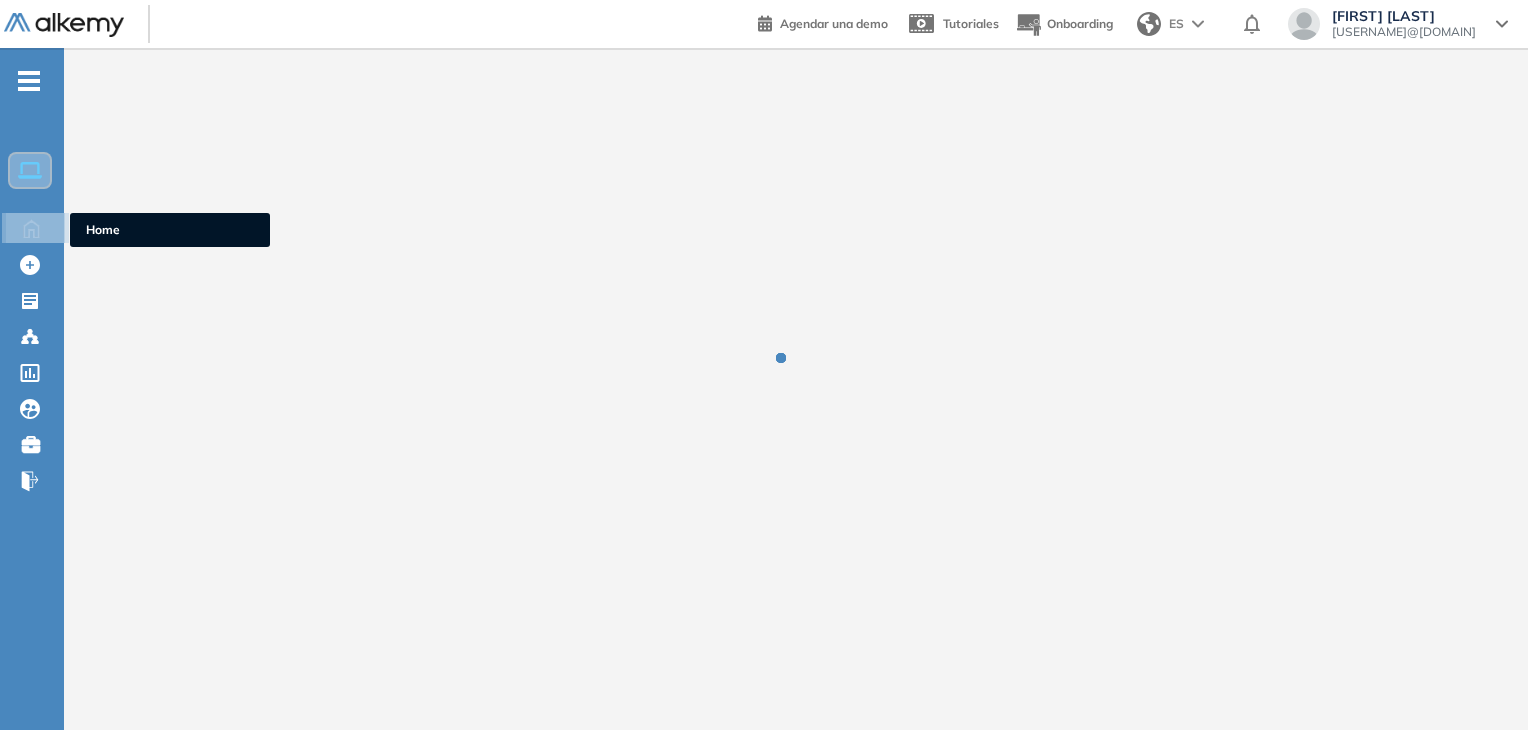 scroll, scrollTop: 0, scrollLeft: 0, axis: both 